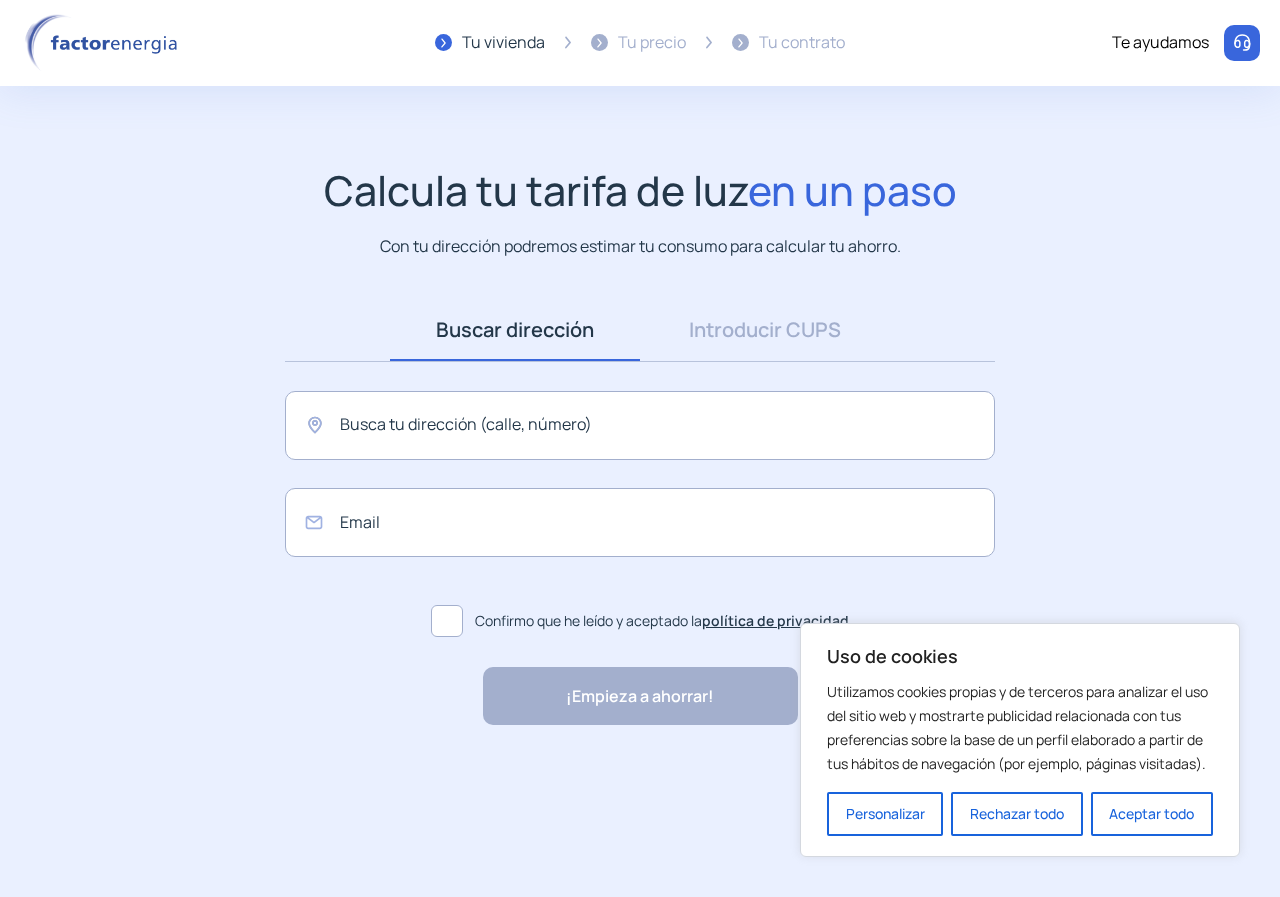 scroll, scrollTop: 0, scrollLeft: 0, axis: both 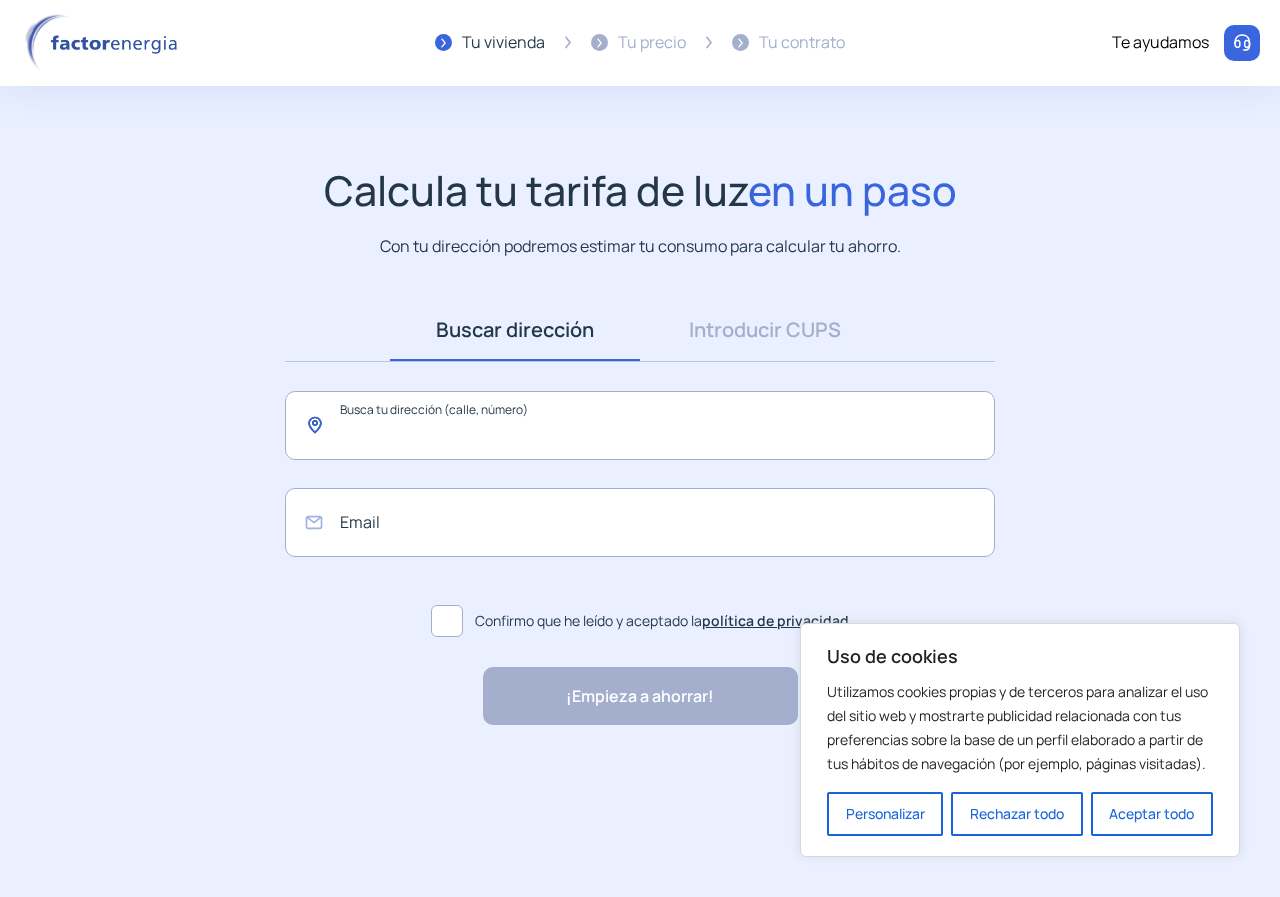 click 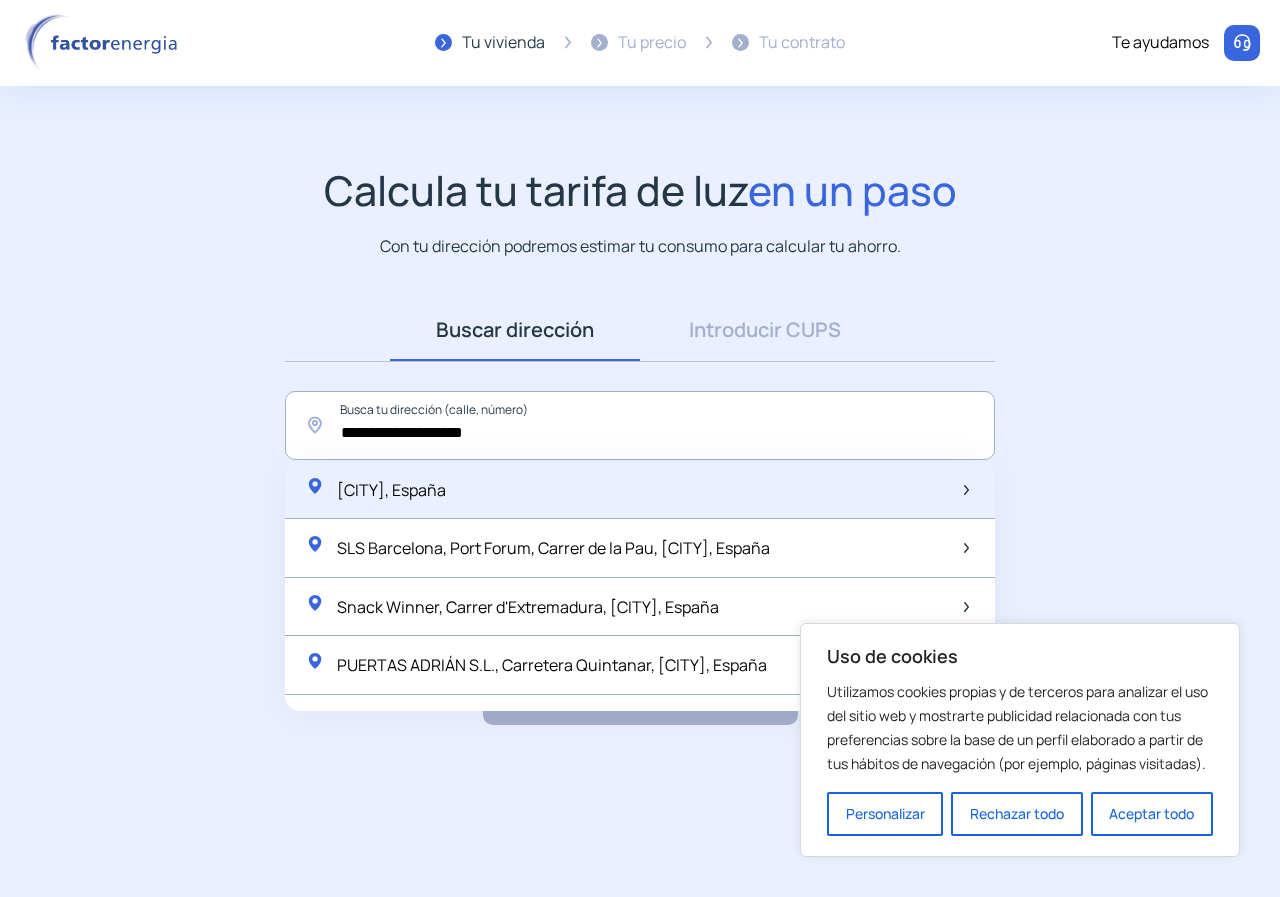 click on "[CITY], España" 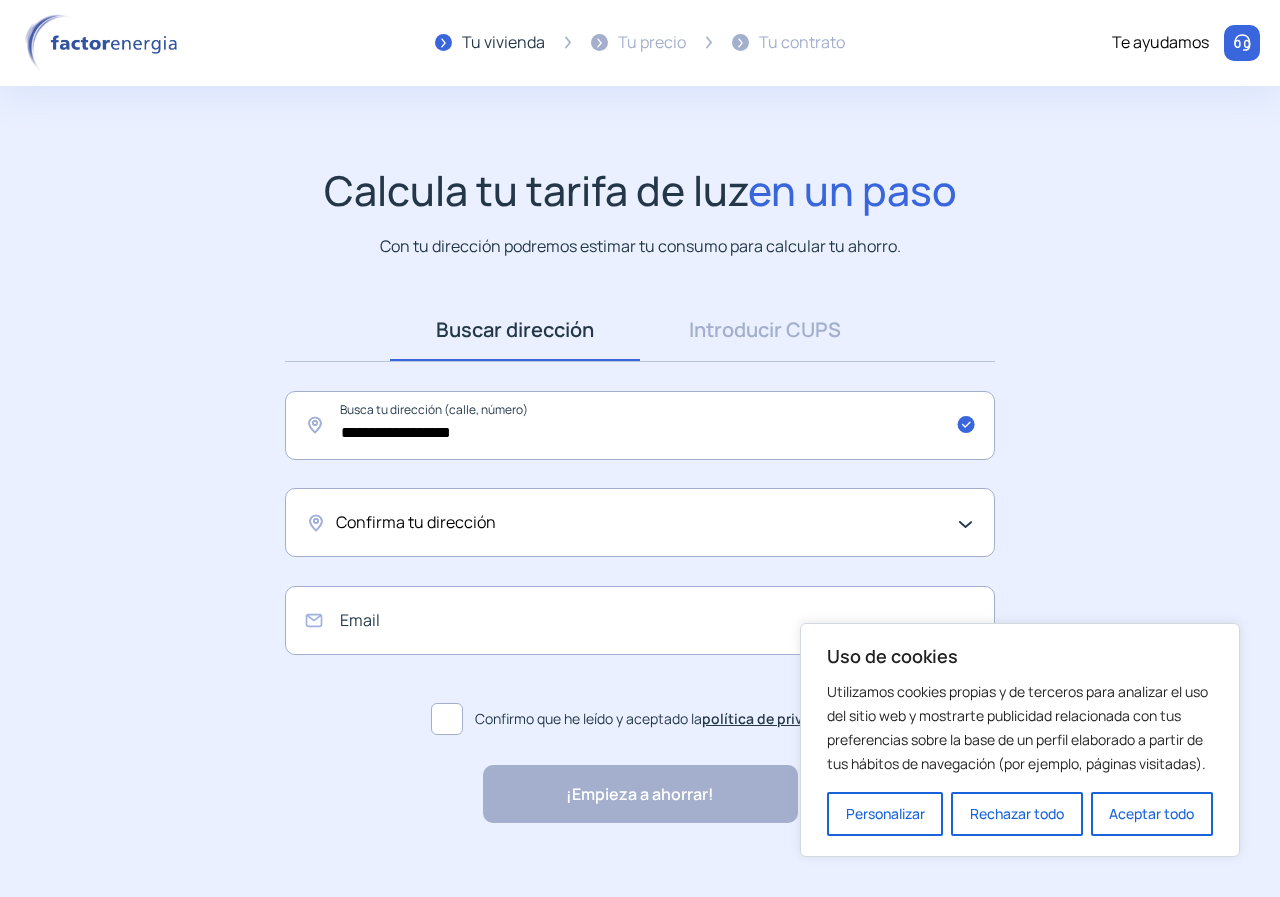 click on "Confirma tu dirección" 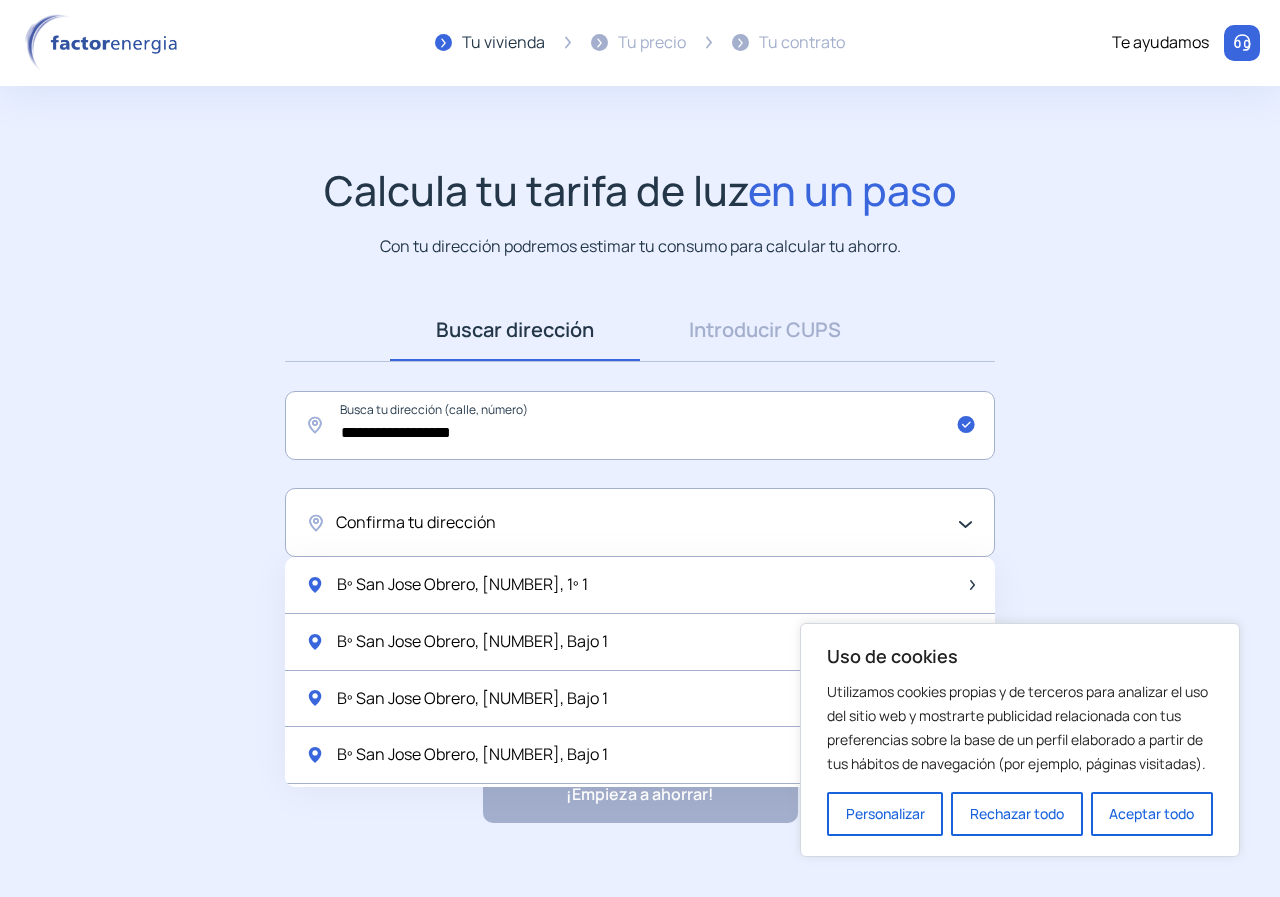 click on "Rechazar todo" at bounding box center [1016, 814] 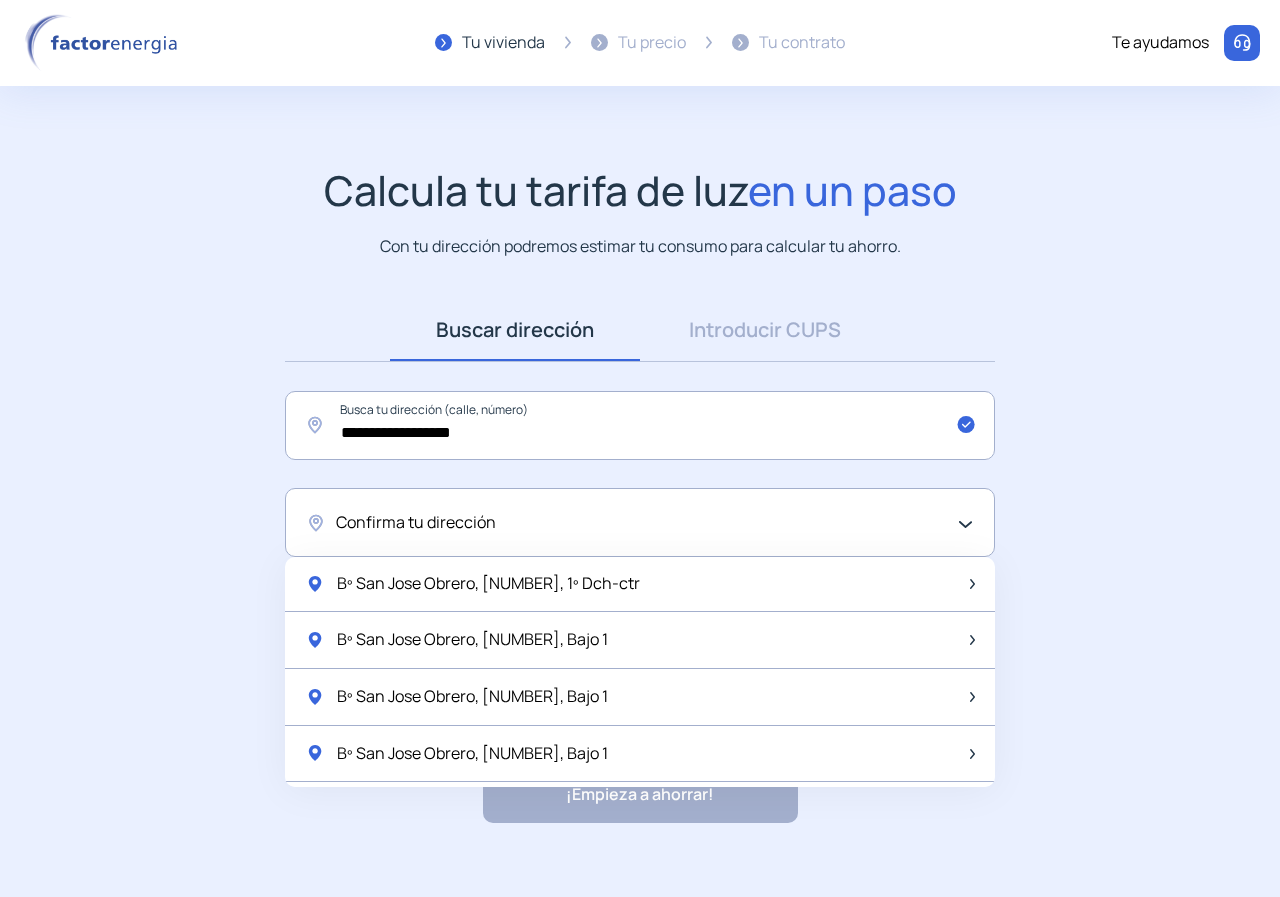 scroll, scrollTop: 2655, scrollLeft: 0, axis: vertical 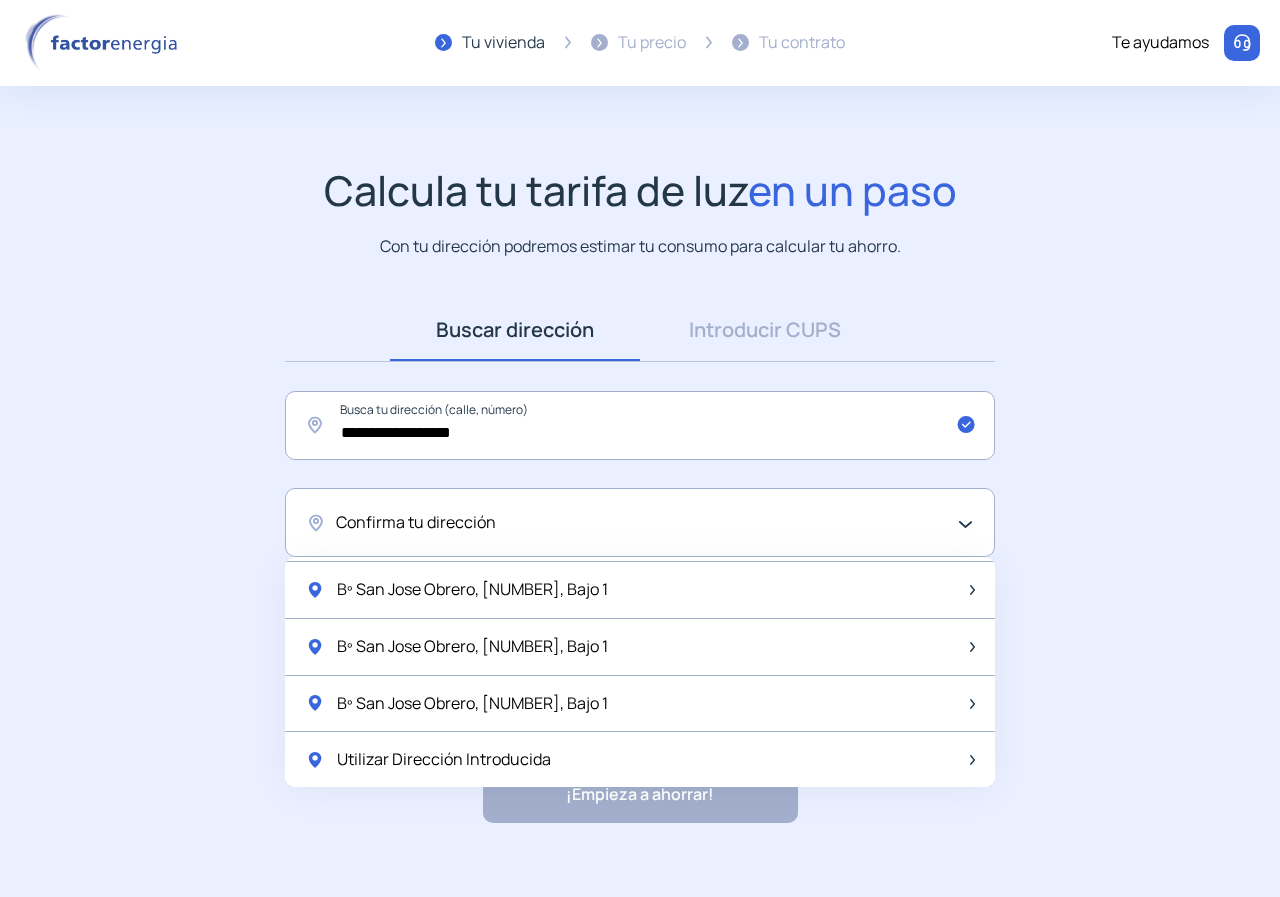 click on "Utilizar Dirección Introducida" 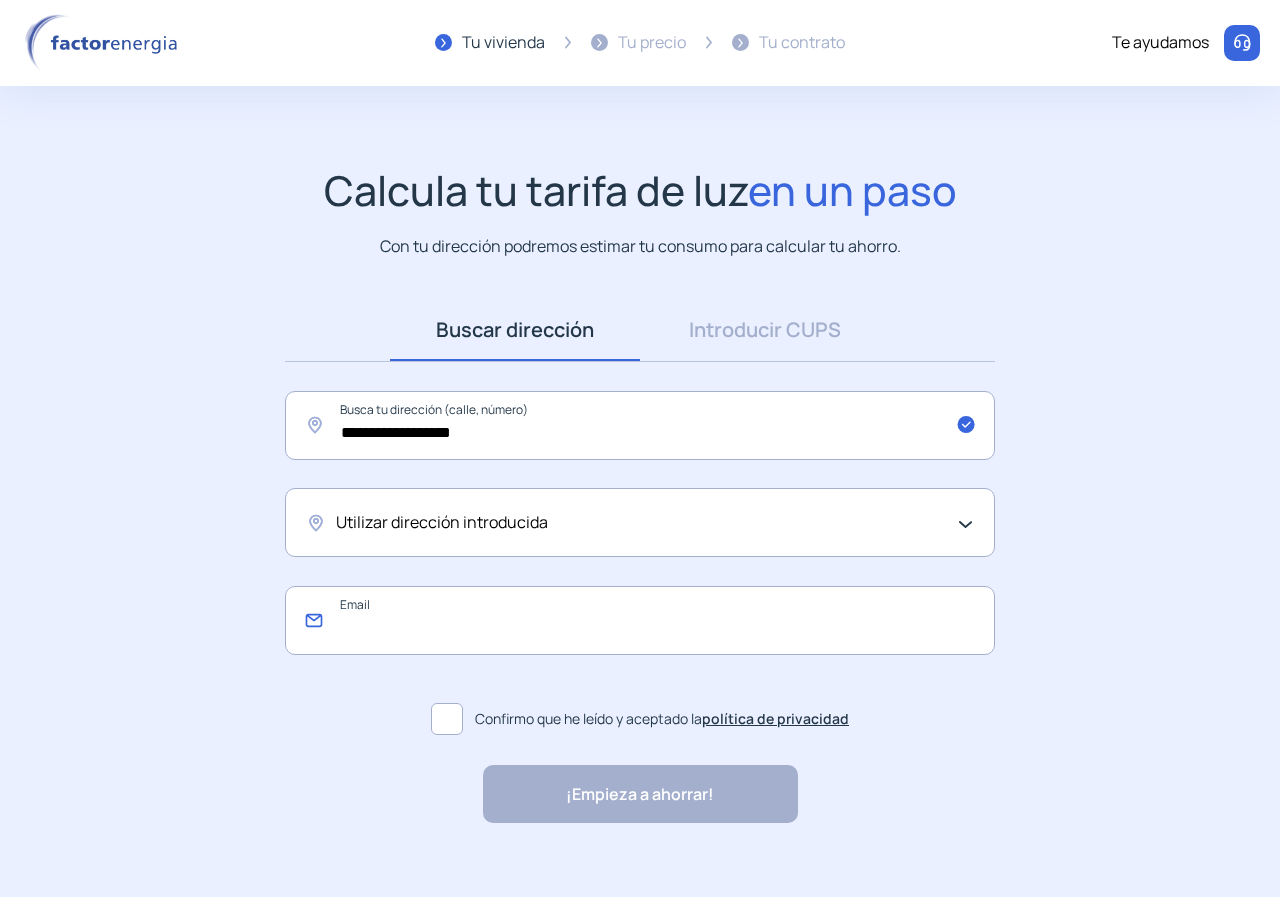 click 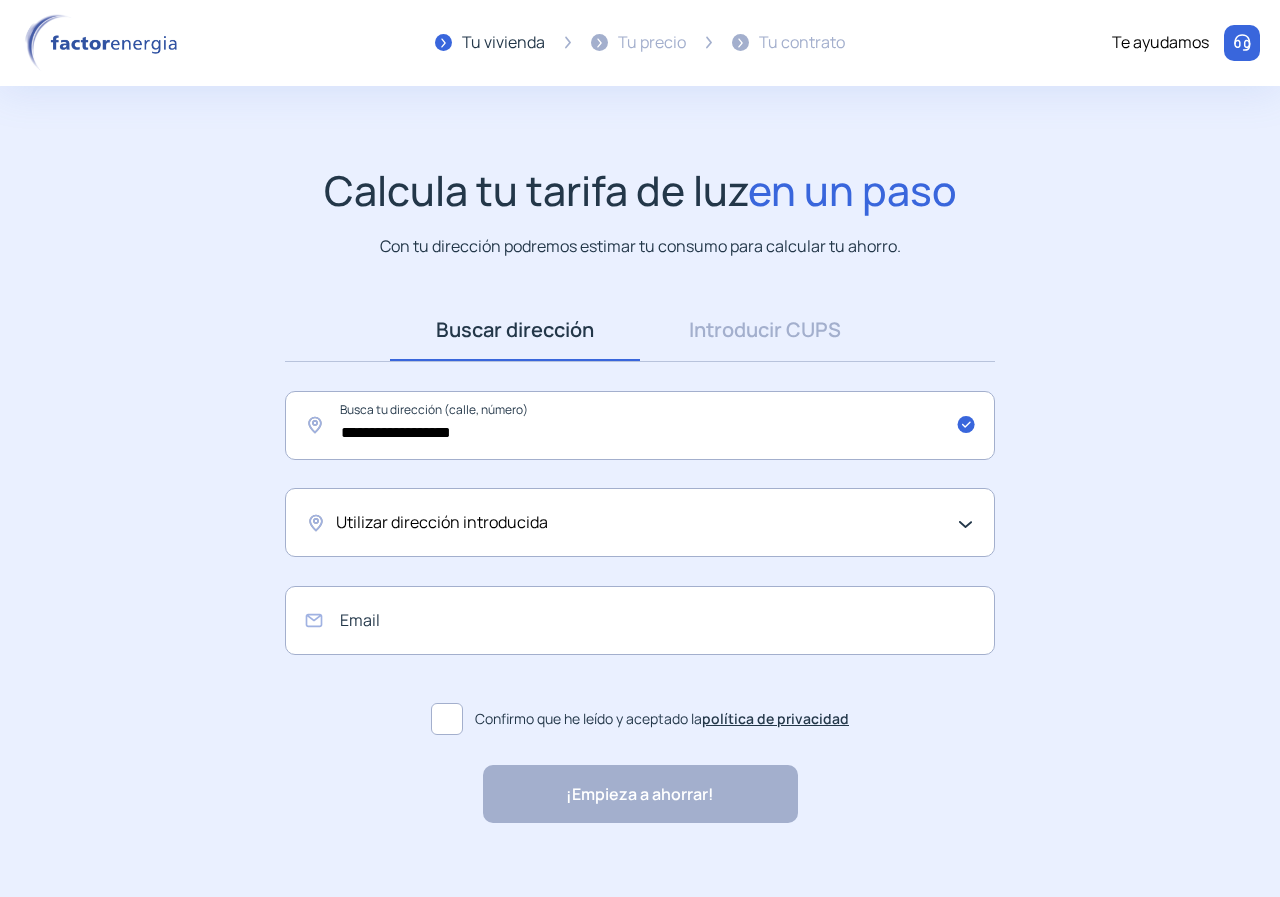 click on "**********" 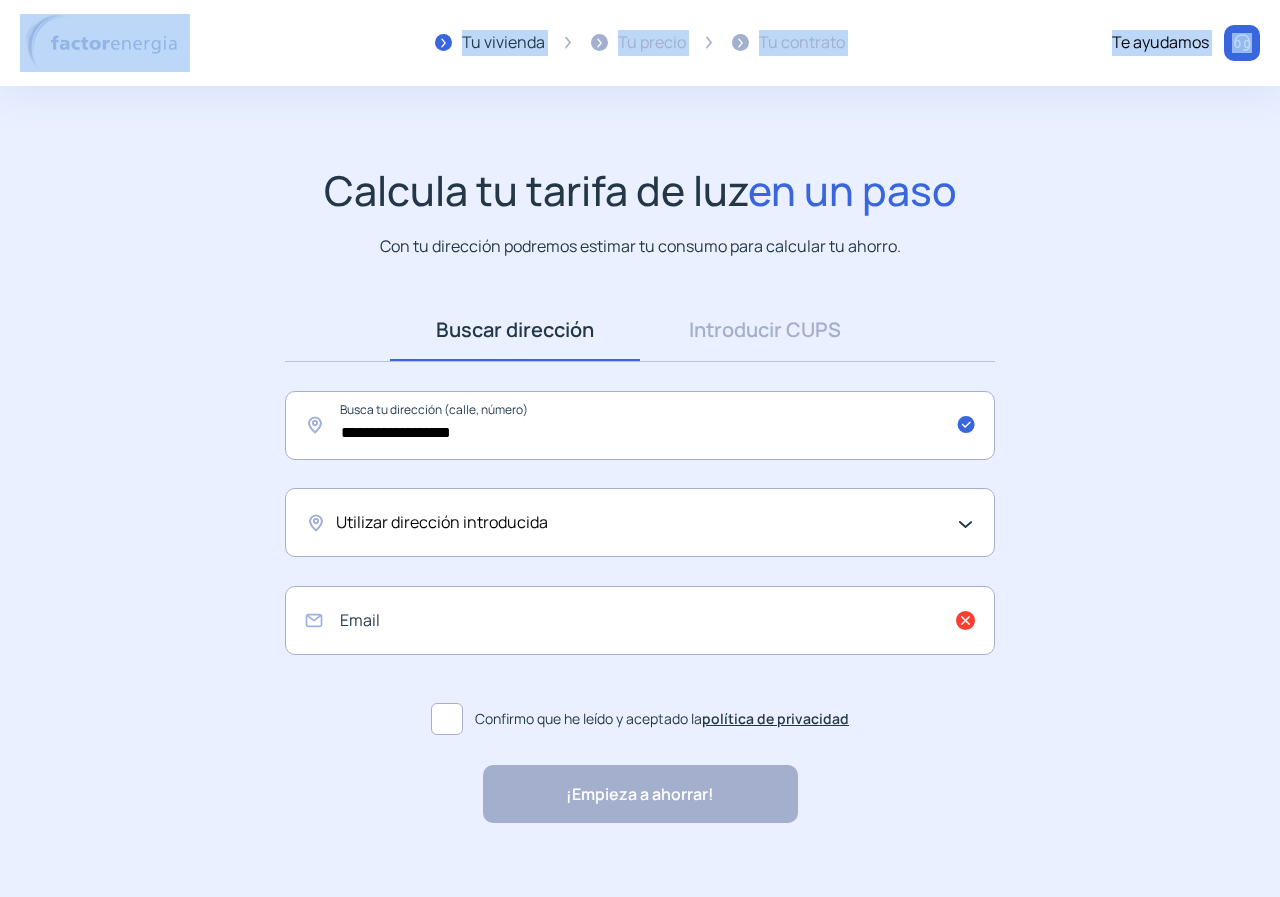 drag, startPoint x: 110, startPoint y: 72, endPoint x: 242, endPoint y: 236, distance: 210.52316 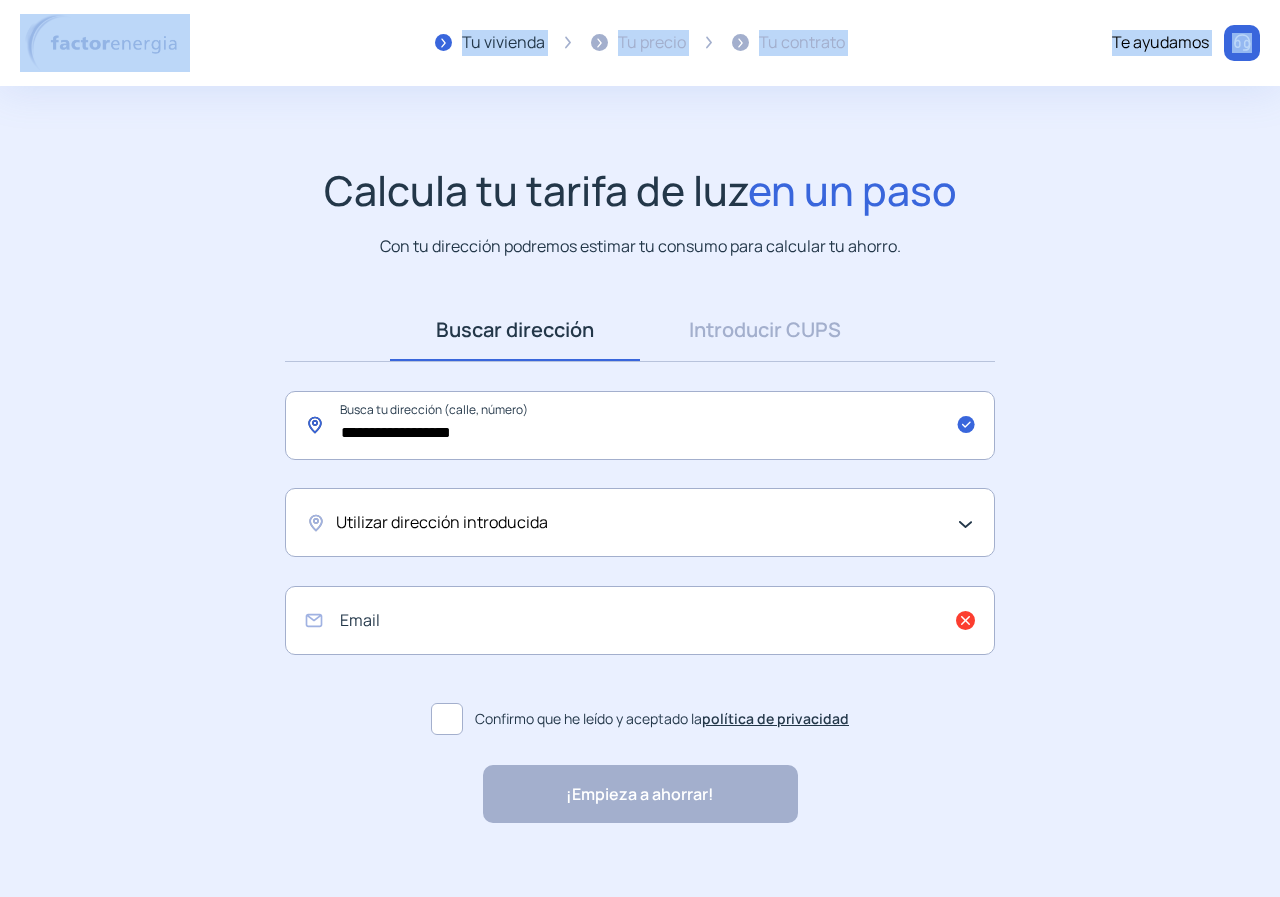 click on "**********" 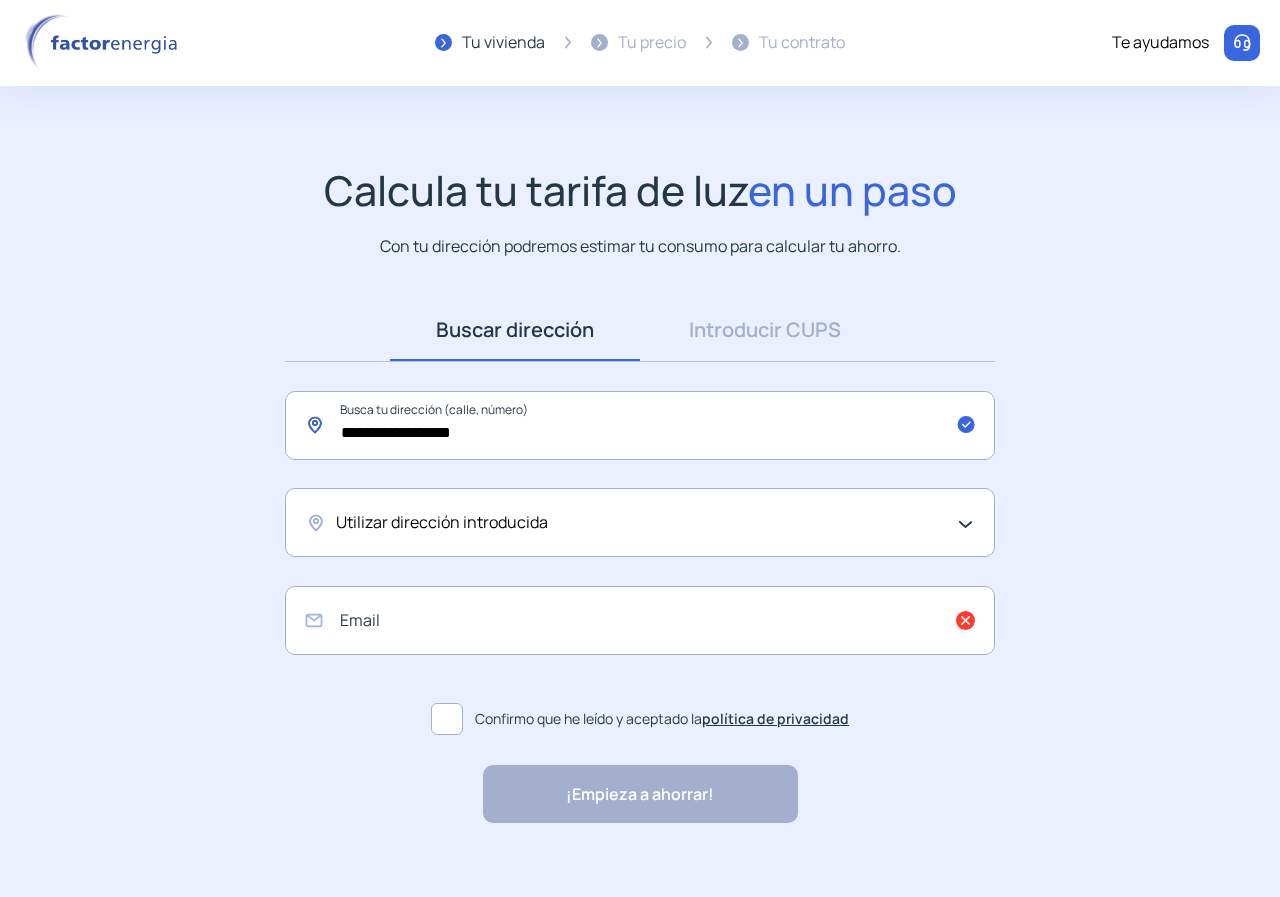 click on "**********" 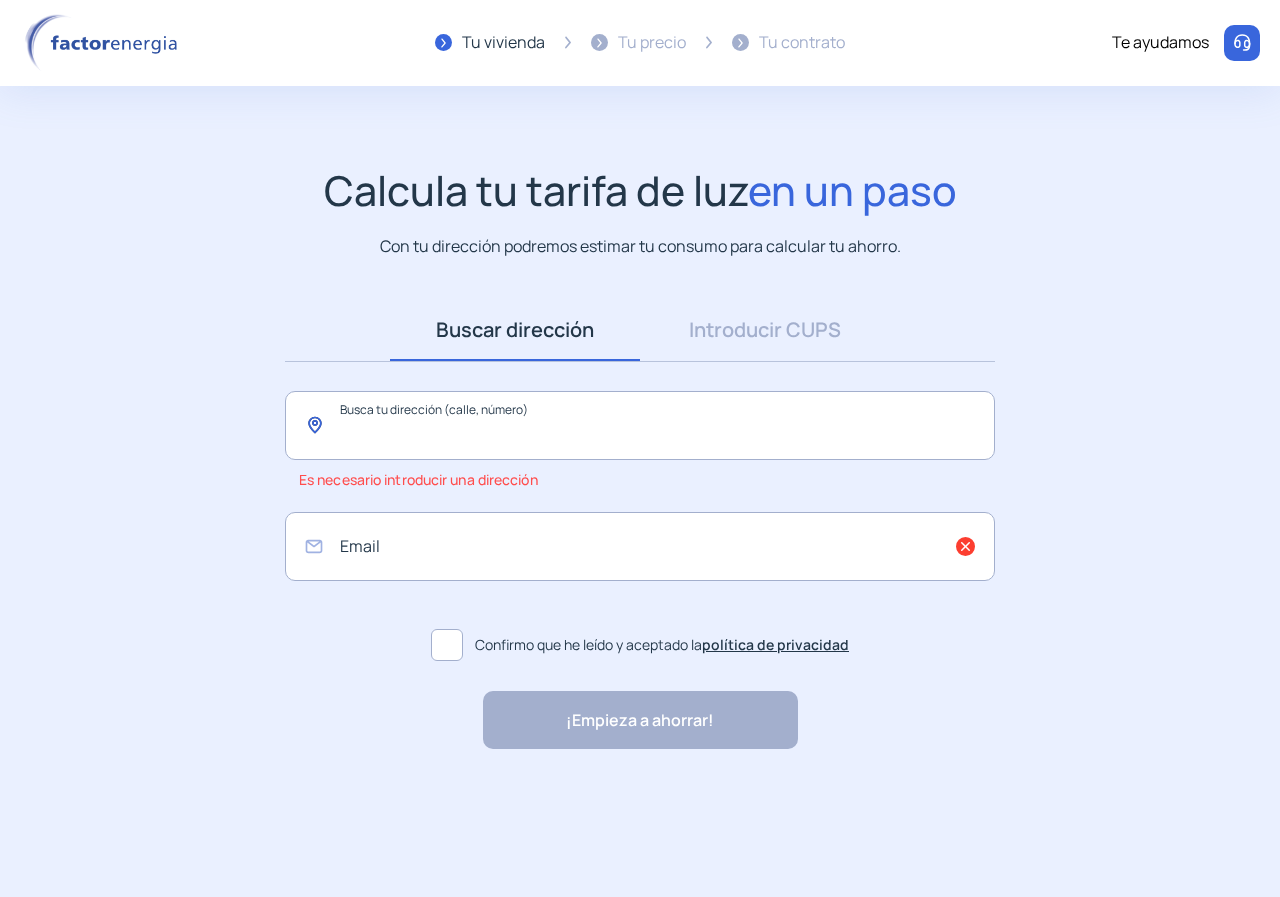 paste on "**********" 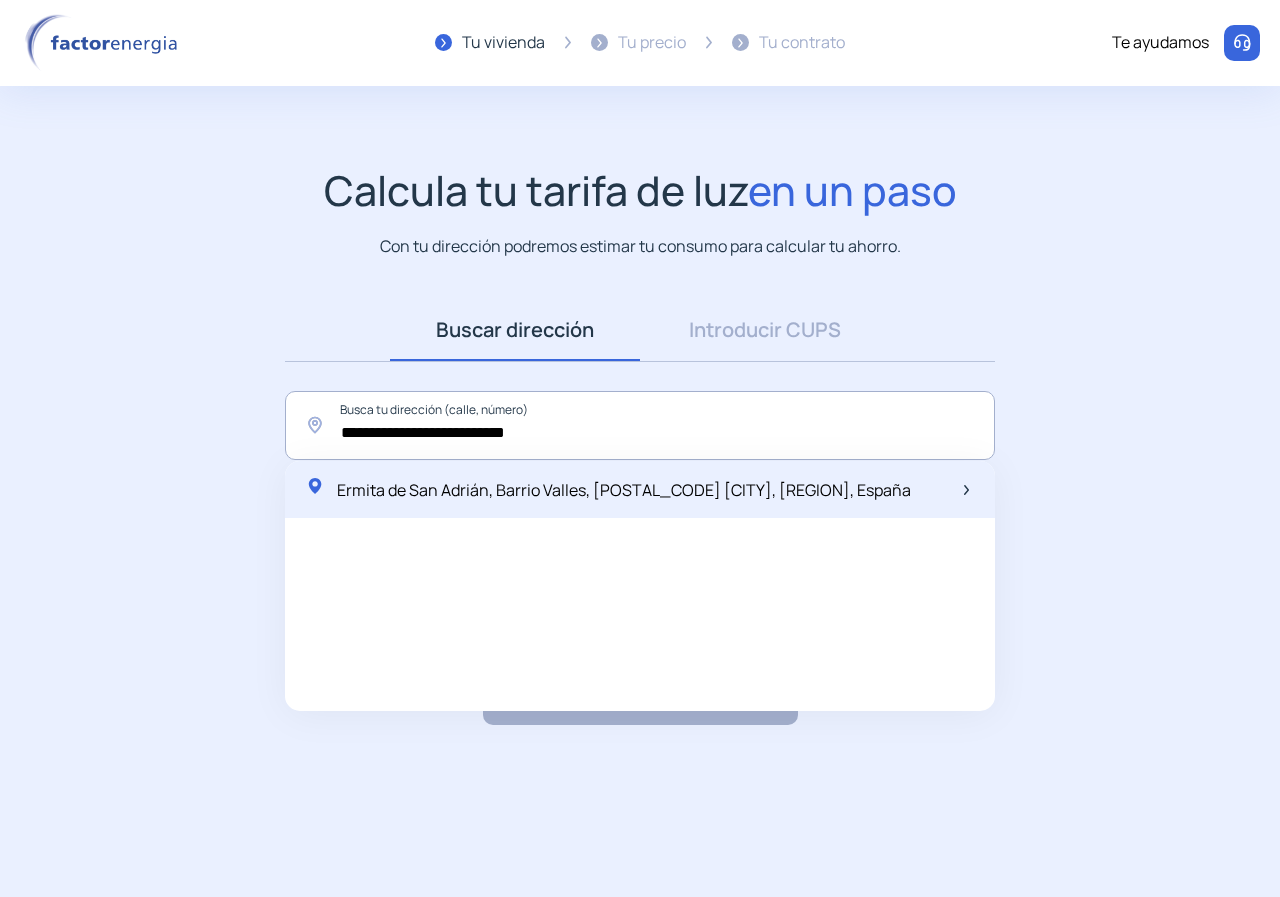 click on "Ermita de San Adrián, Barrio Valles, [POSTAL_CODE] [CITY], [REGION], España" 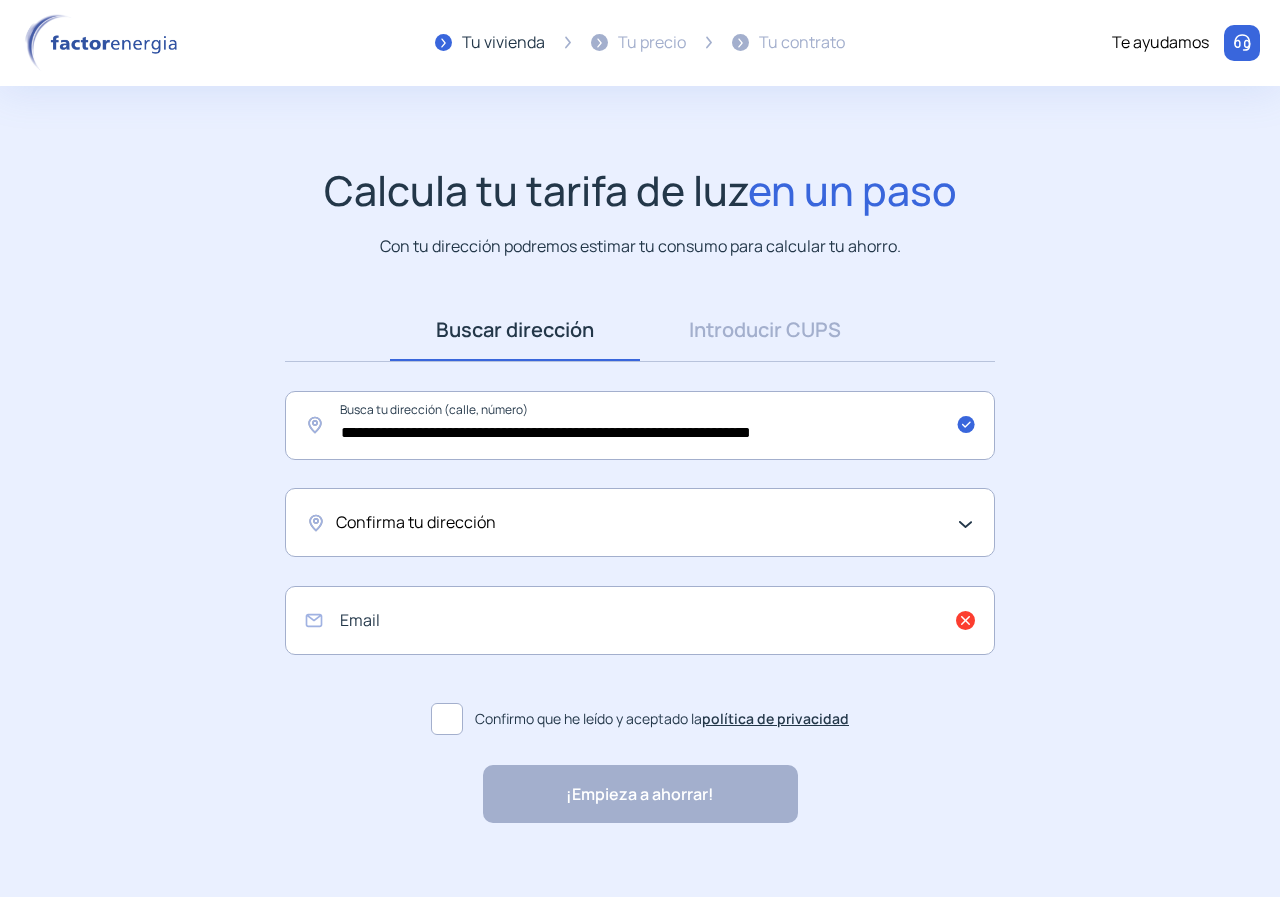 click on "Confirma tu dirección" 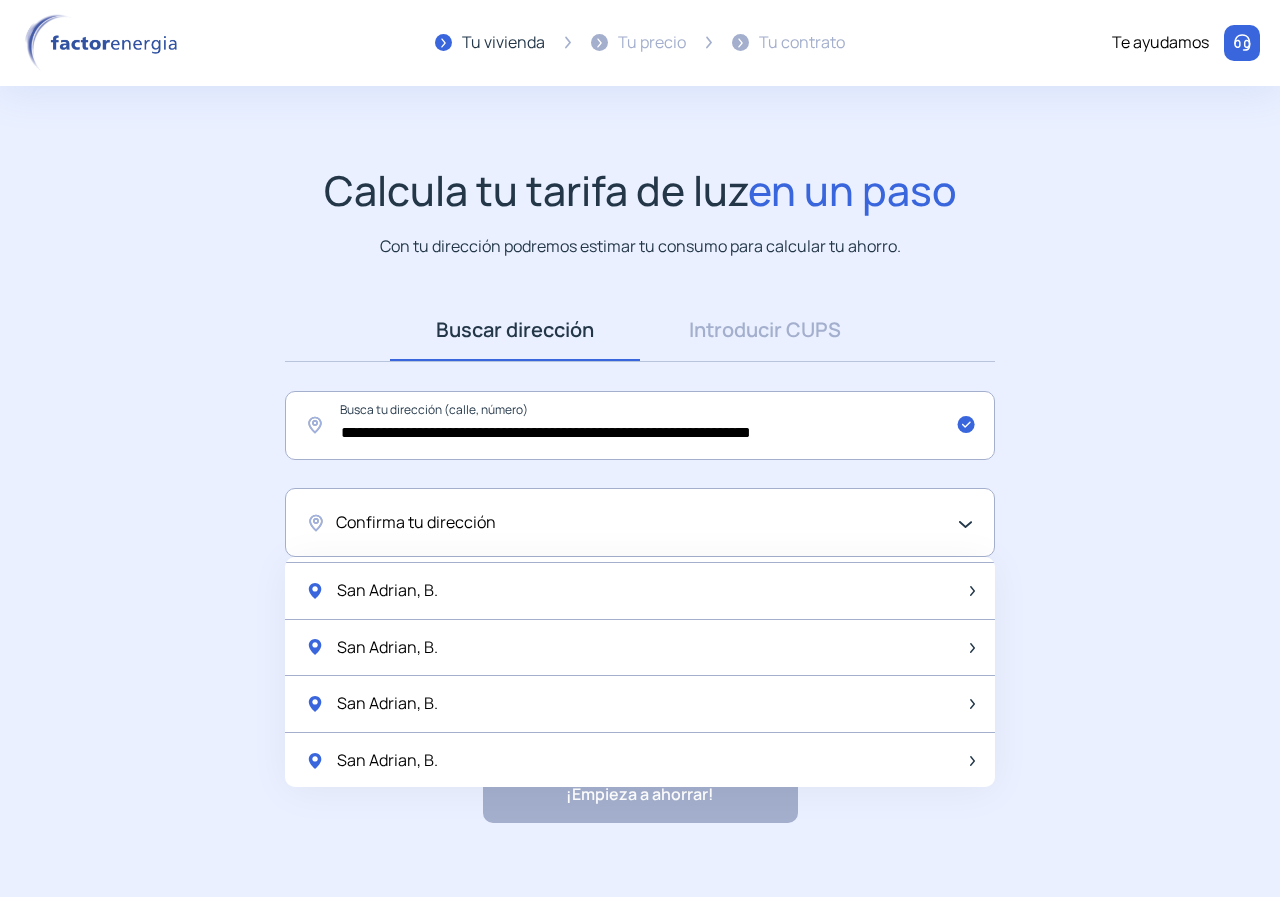 scroll, scrollTop: 0, scrollLeft: 0, axis: both 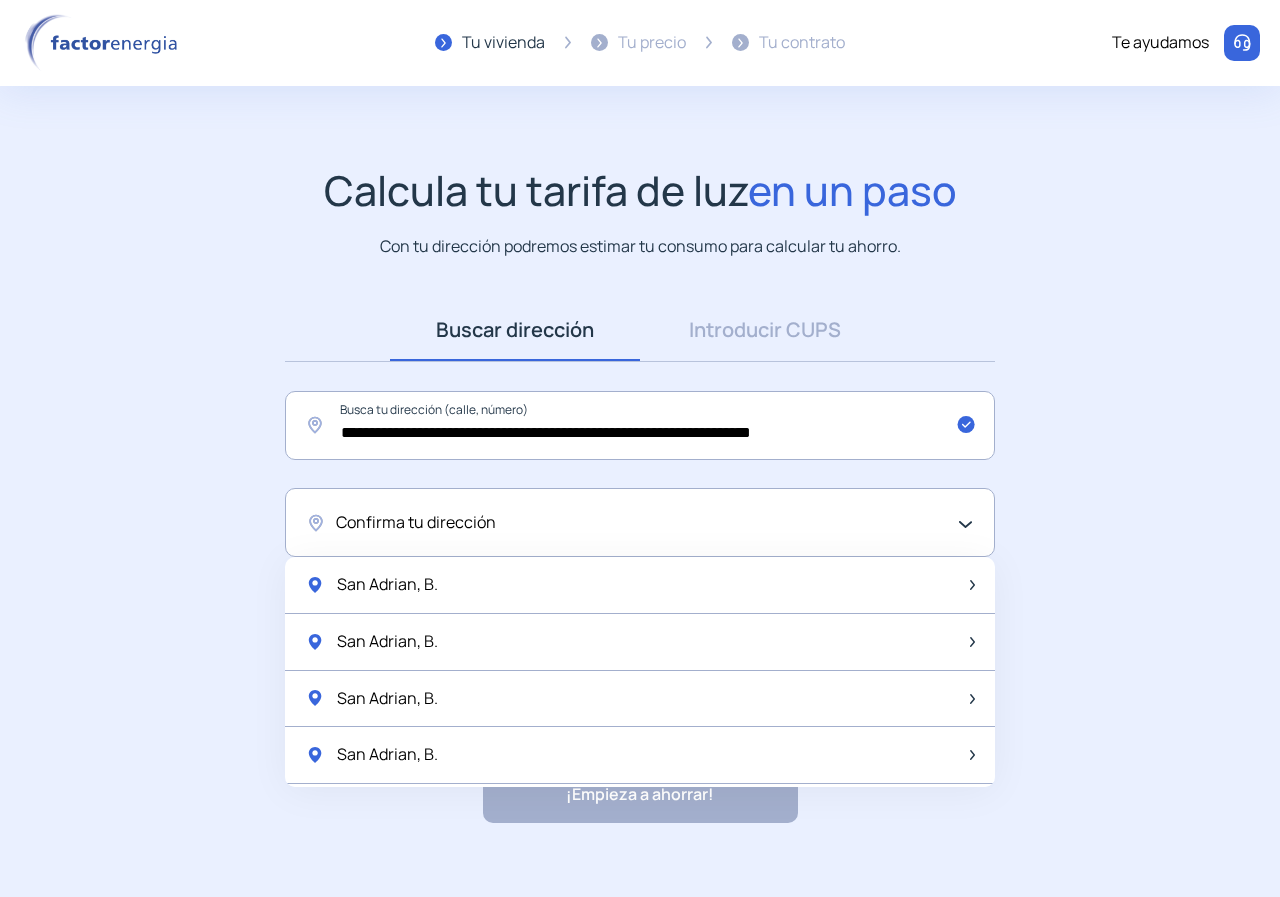 click on "Confirma tu dirección" 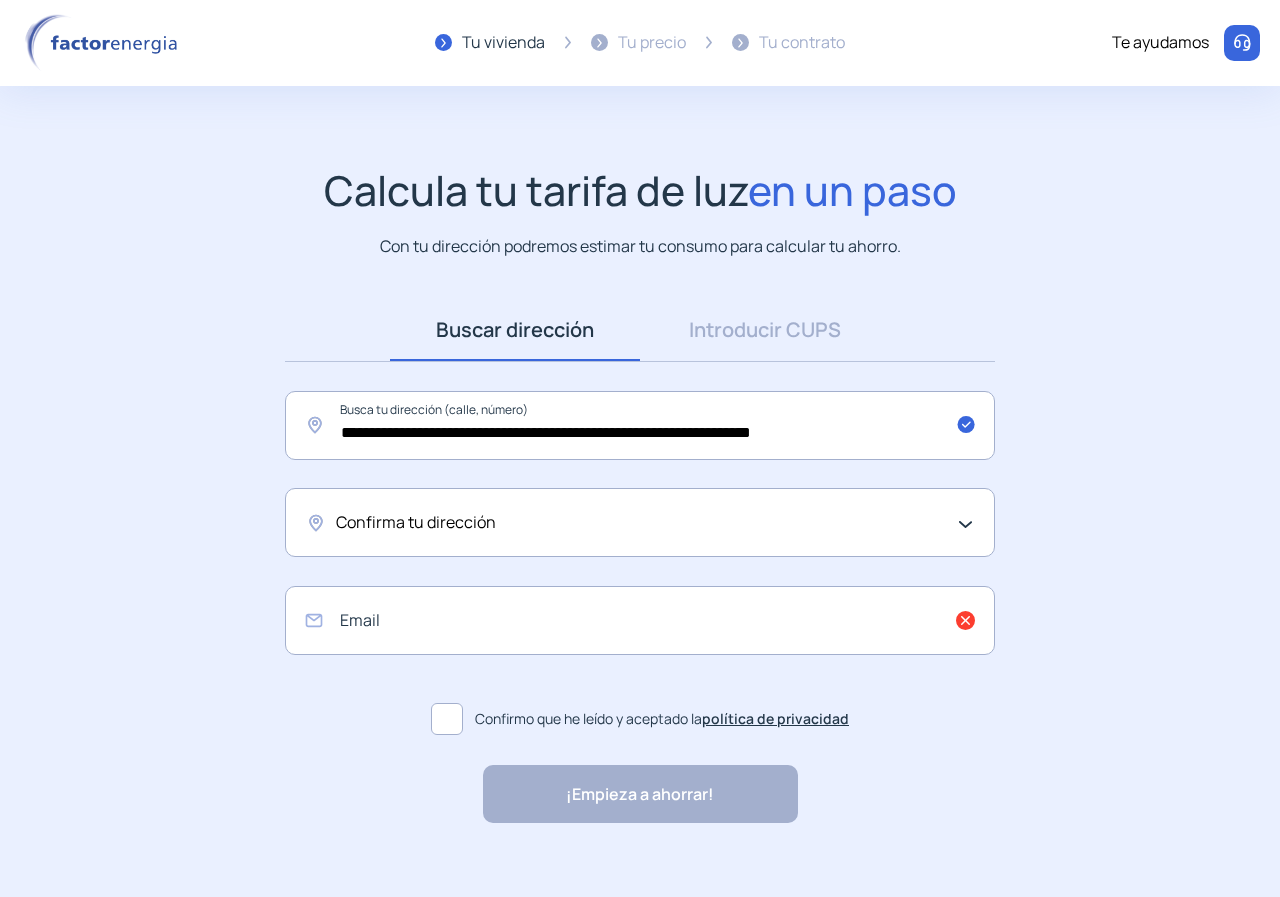 click on "Confirma tu dirección" 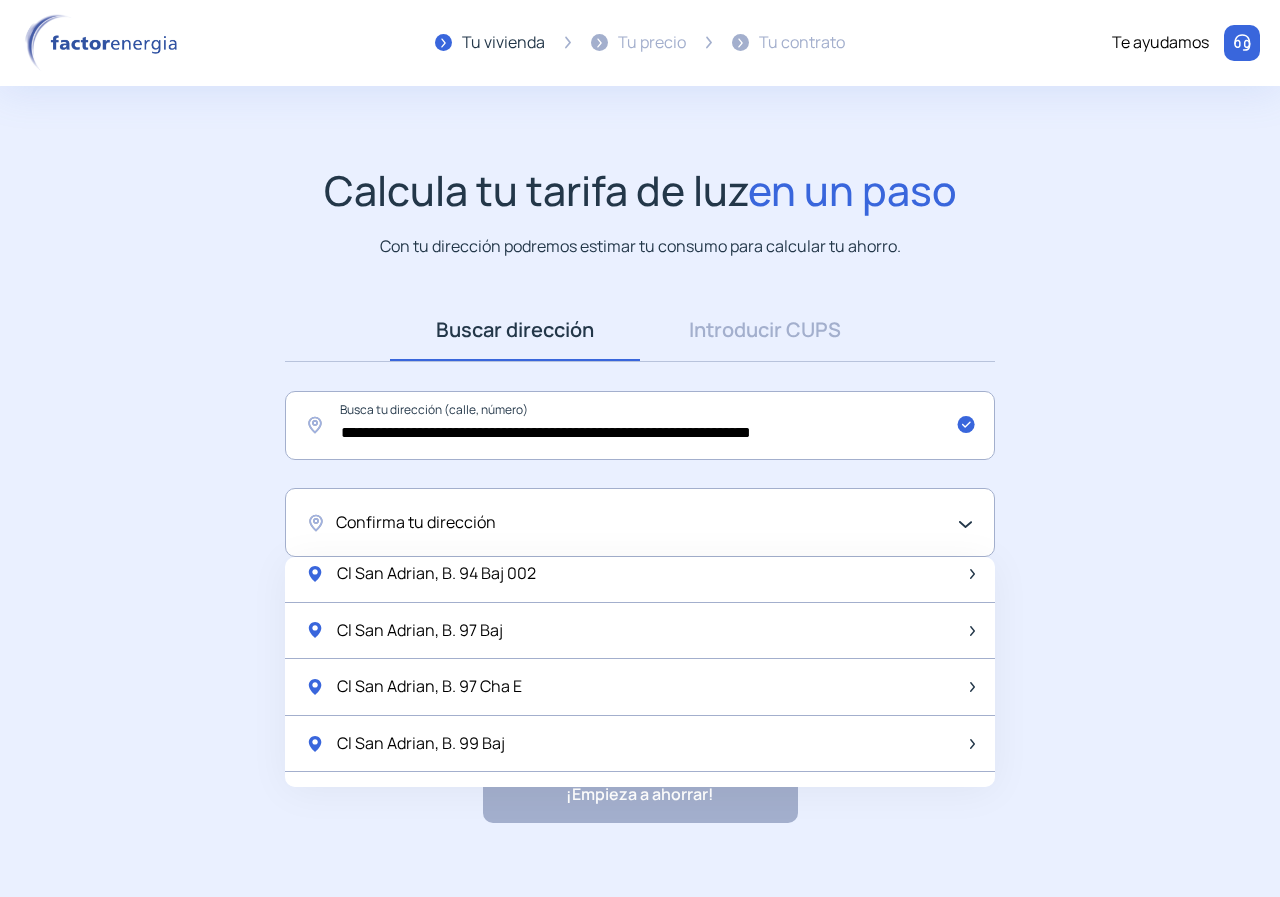 scroll, scrollTop: 1300, scrollLeft: 0, axis: vertical 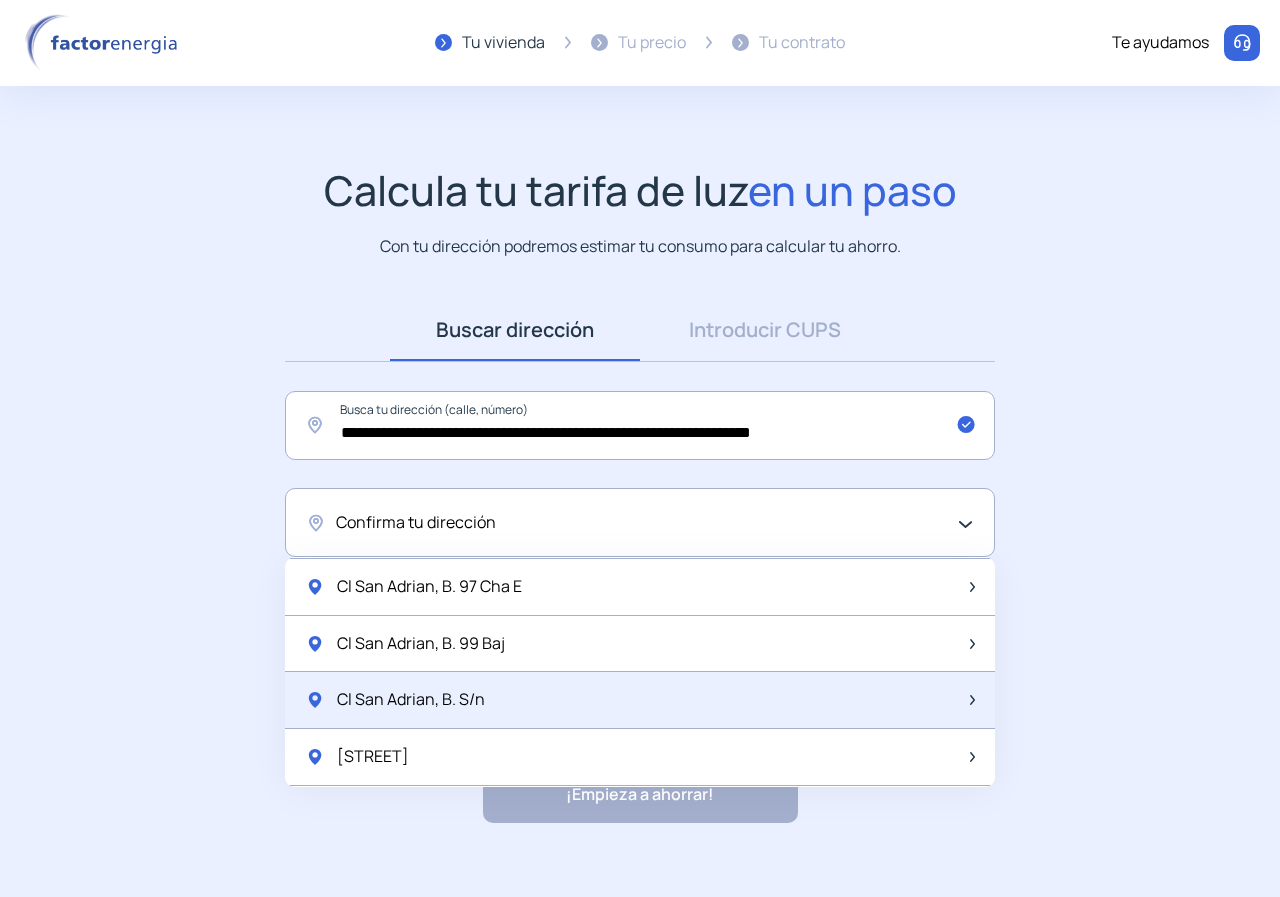 click on "Cl San Adrian, B. S/n" 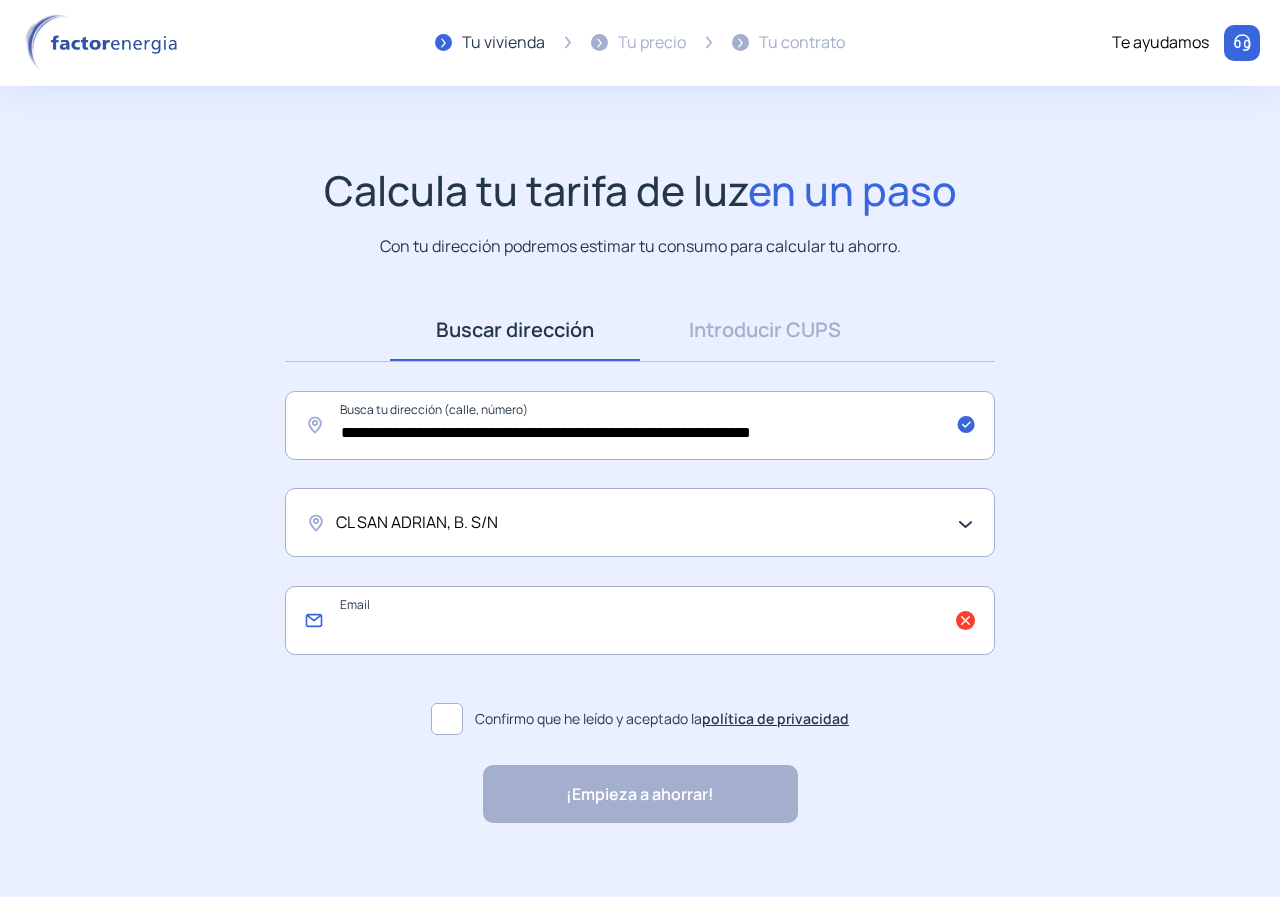 click 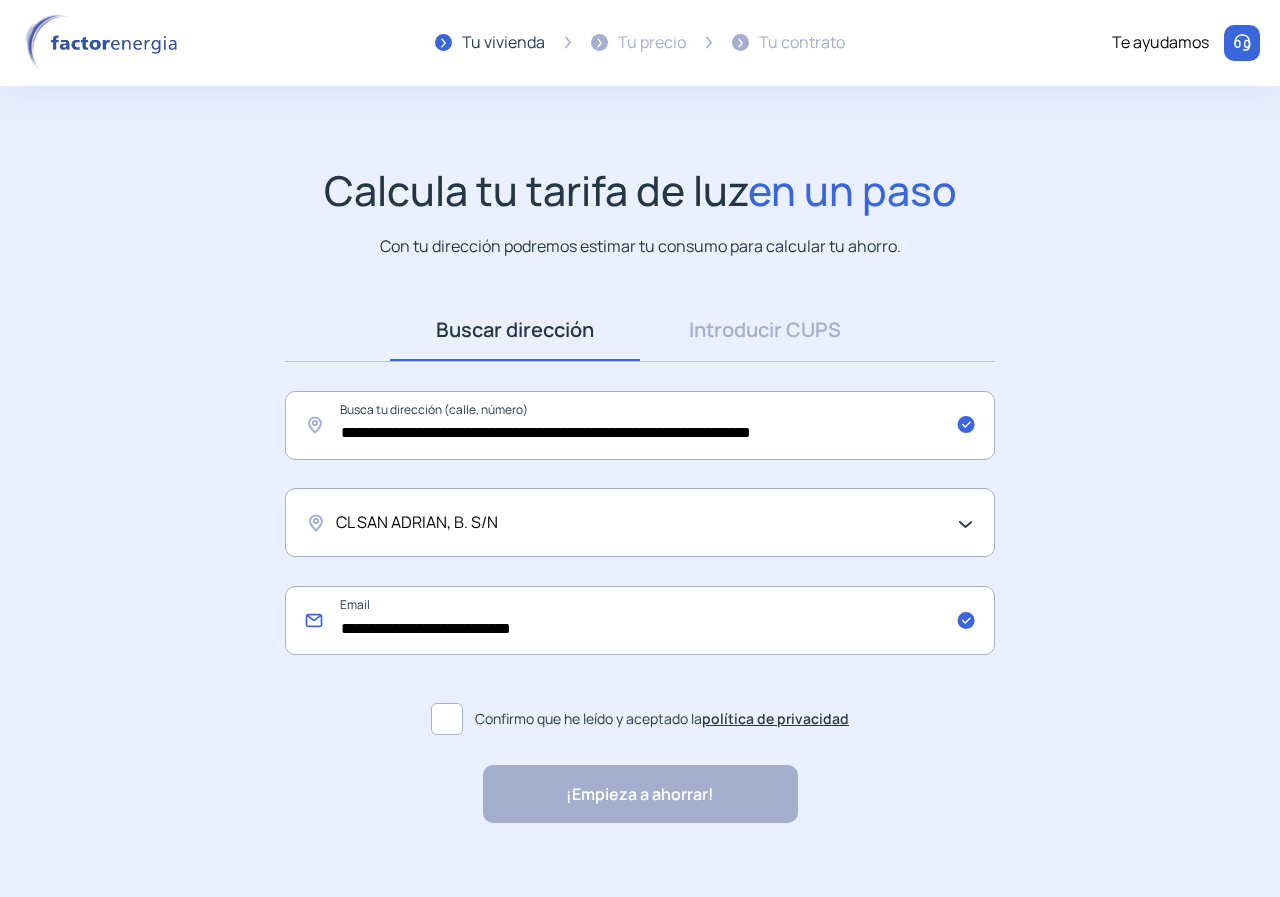 type on "**********" 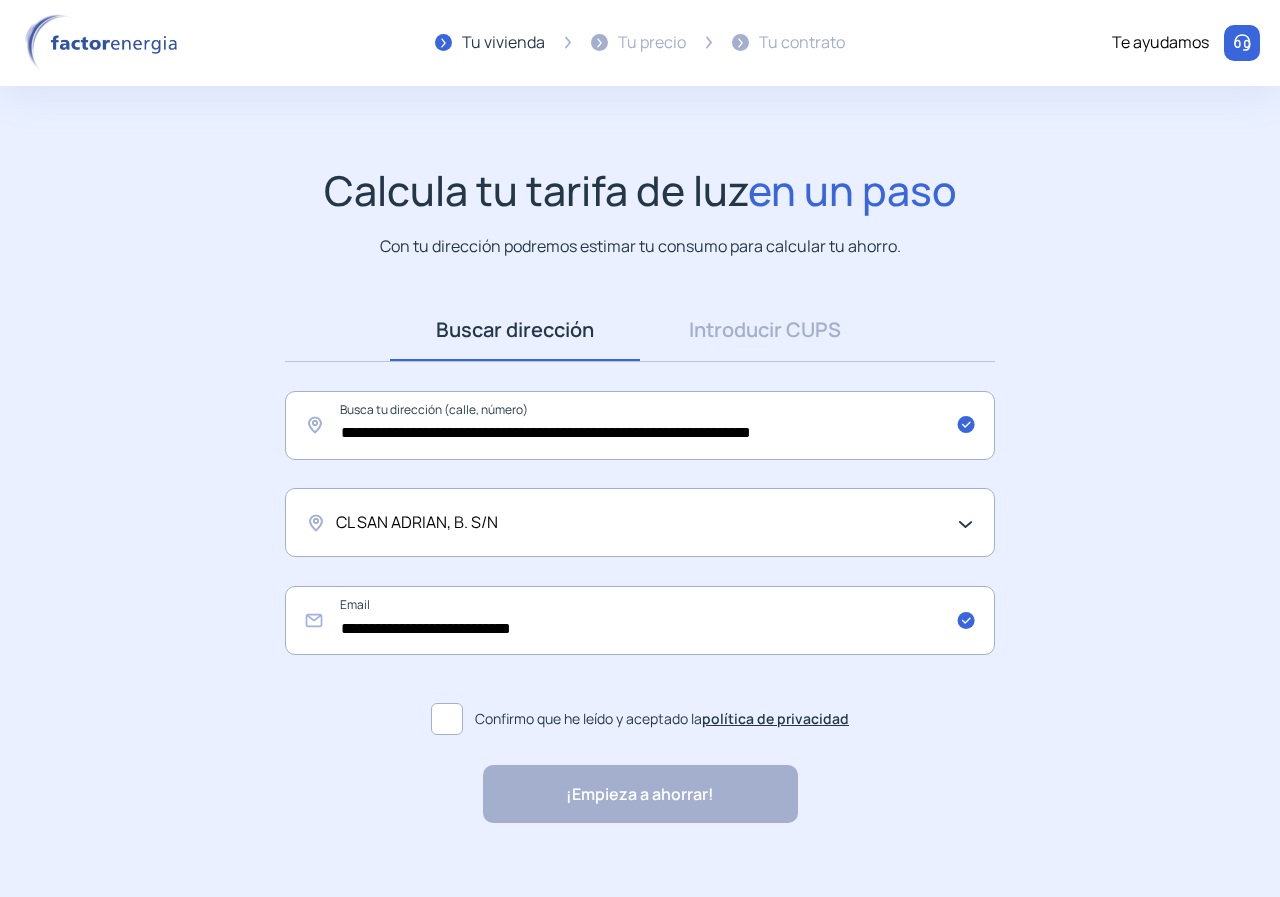 click 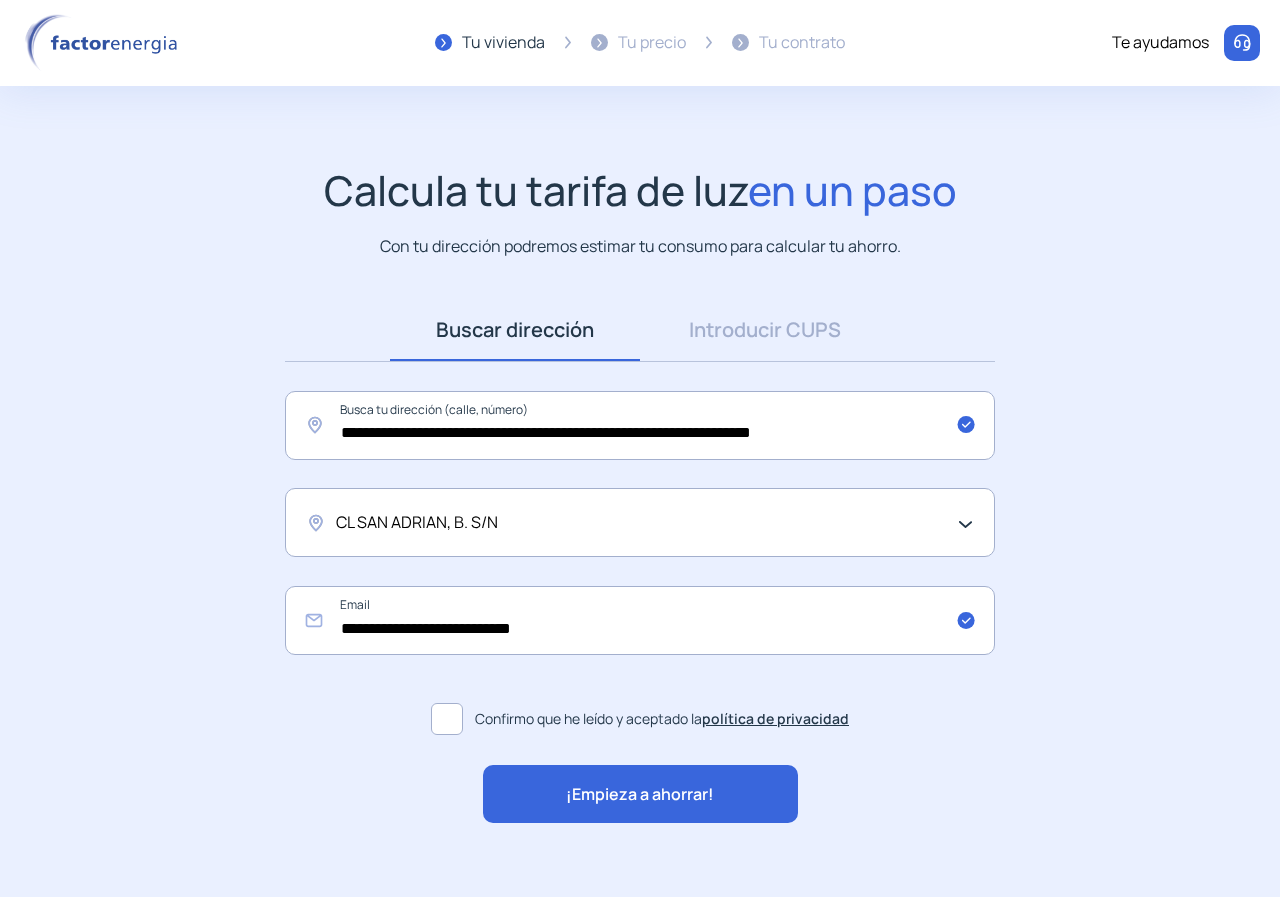 click on "¡Empieza a ahorrar!" 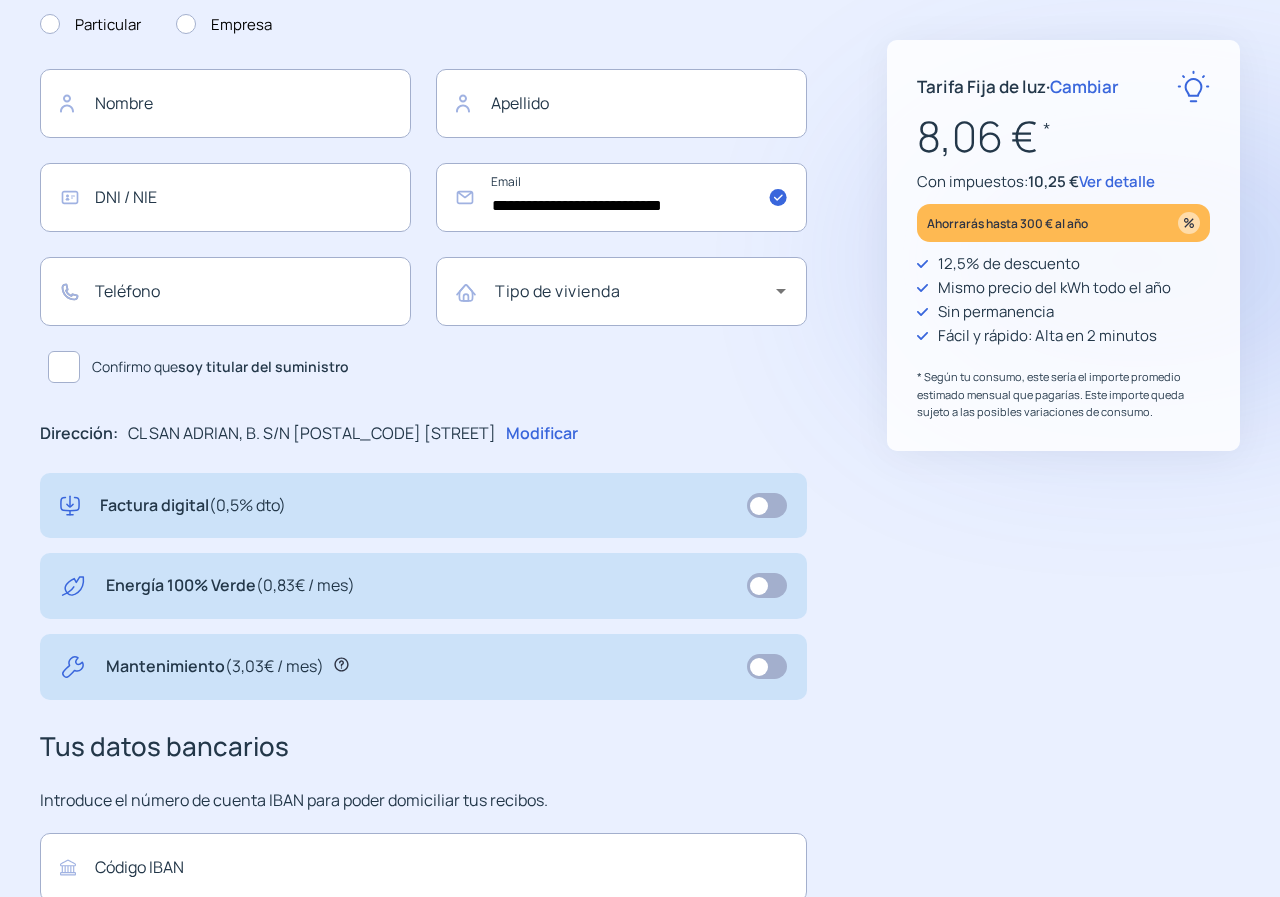 scroll, scrollTop: 180, scrollLeft: 0, axis: vertical 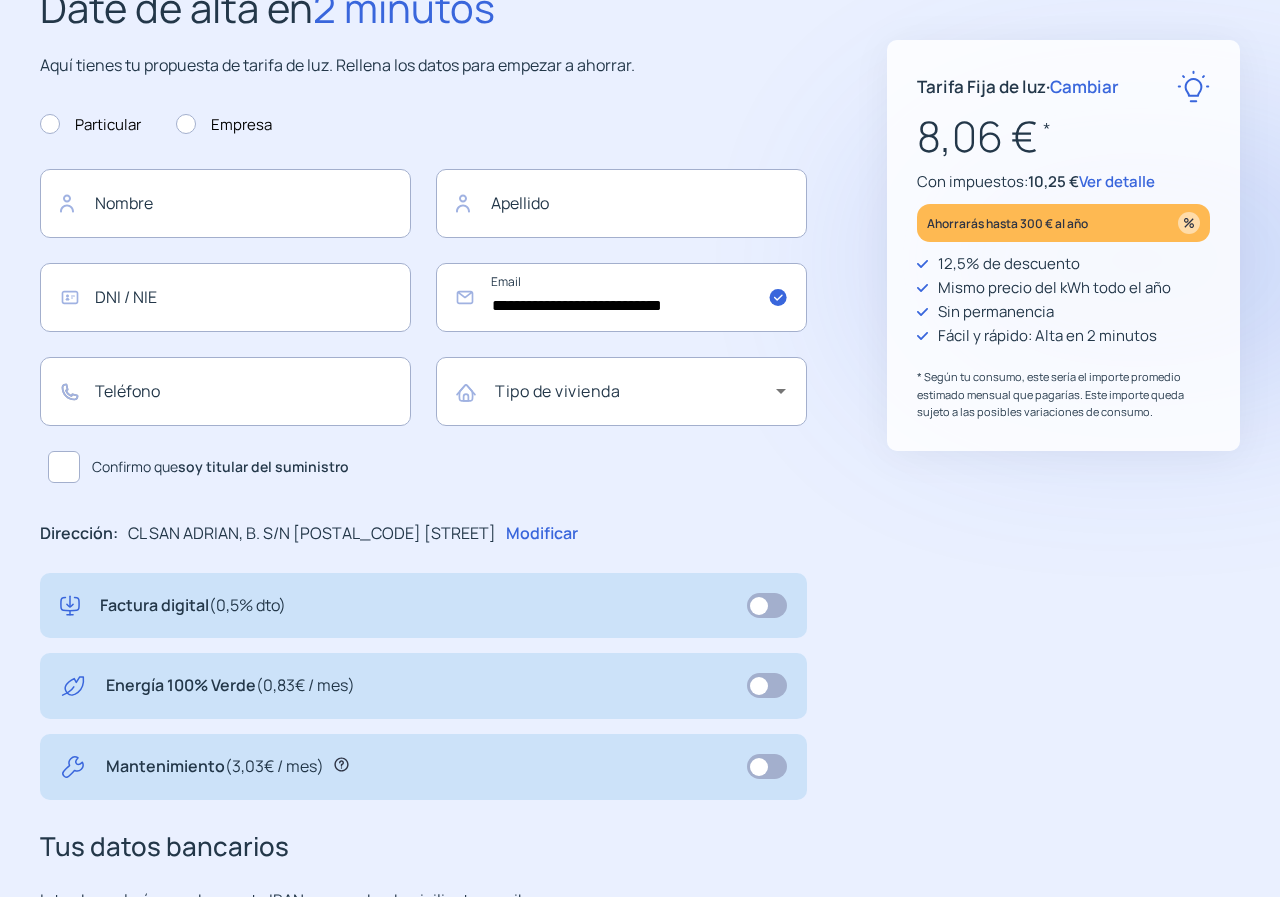 drag, startPoint x: 420, startPoint y: 526, endPoint x: 542, endPoint y: 571, distance: 130.0346 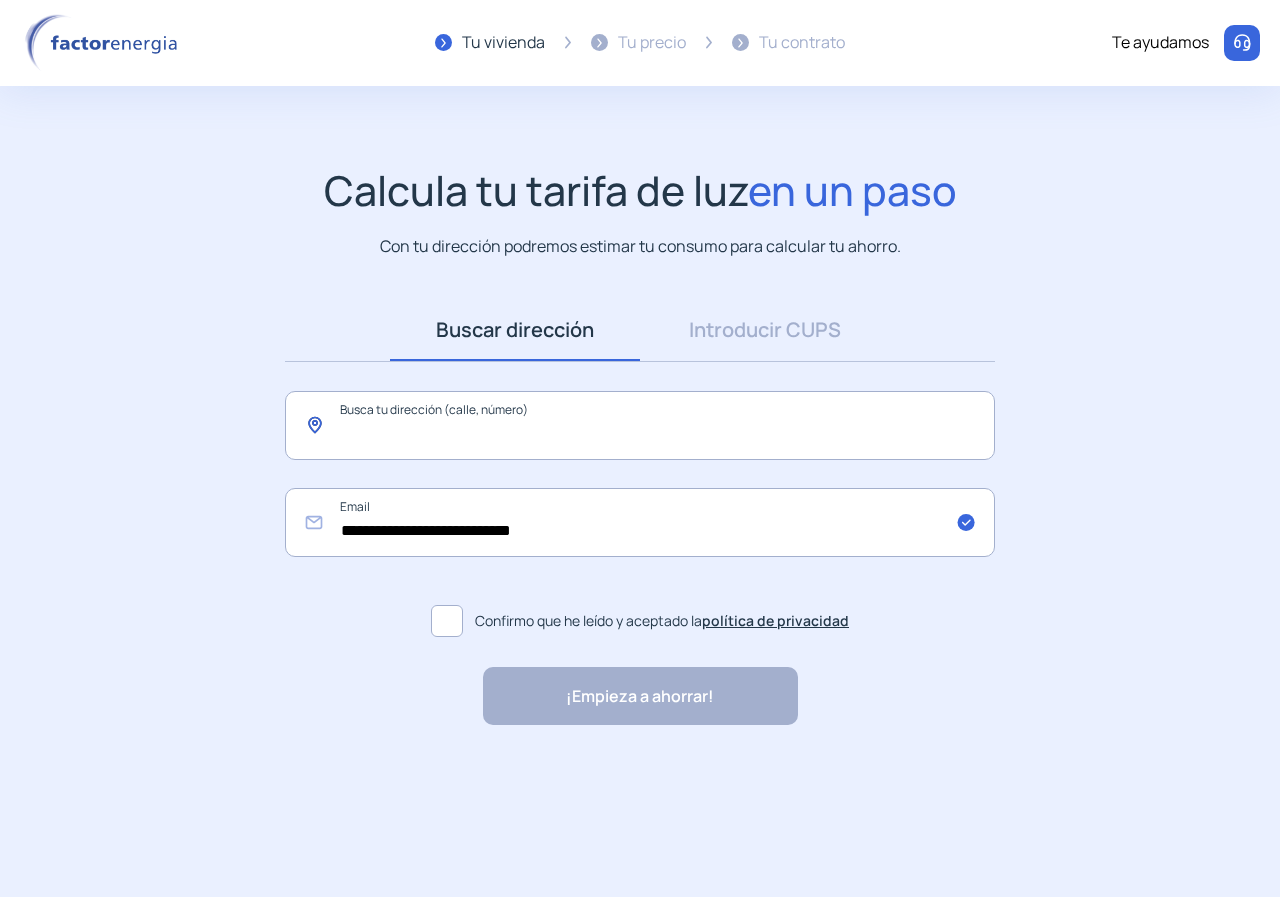 click 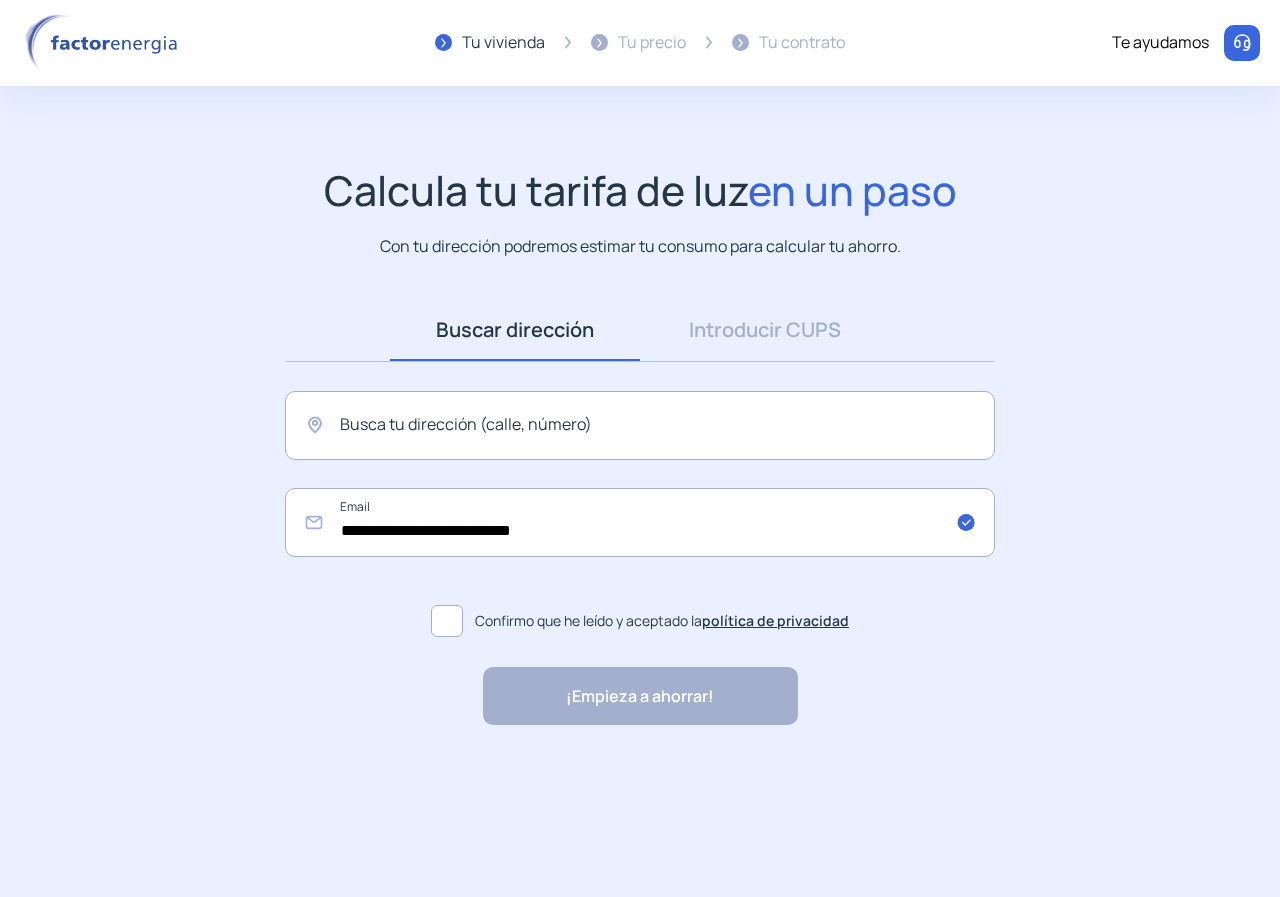 scroll, scrollTop: 0, scrollLeft: 0, axis: both 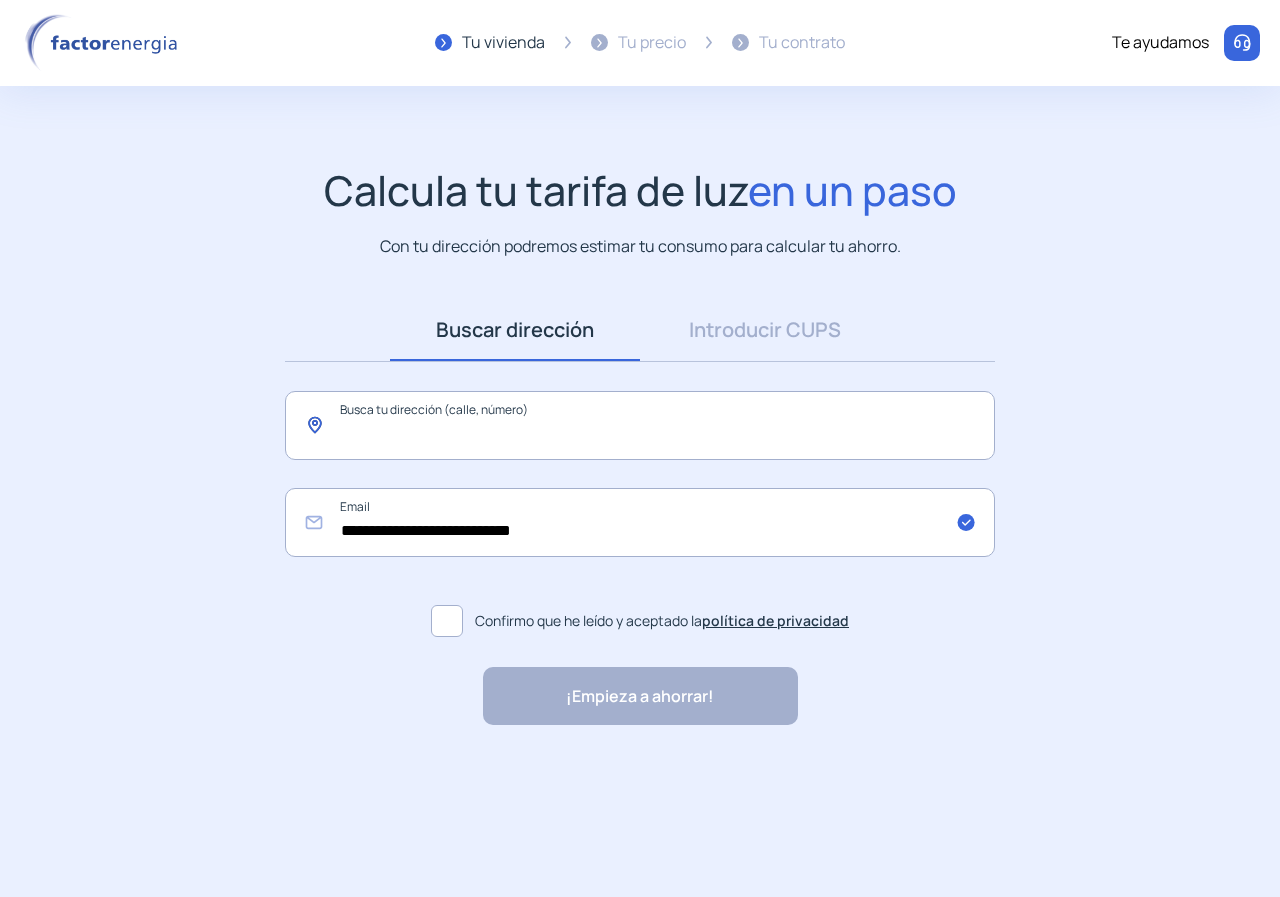 click 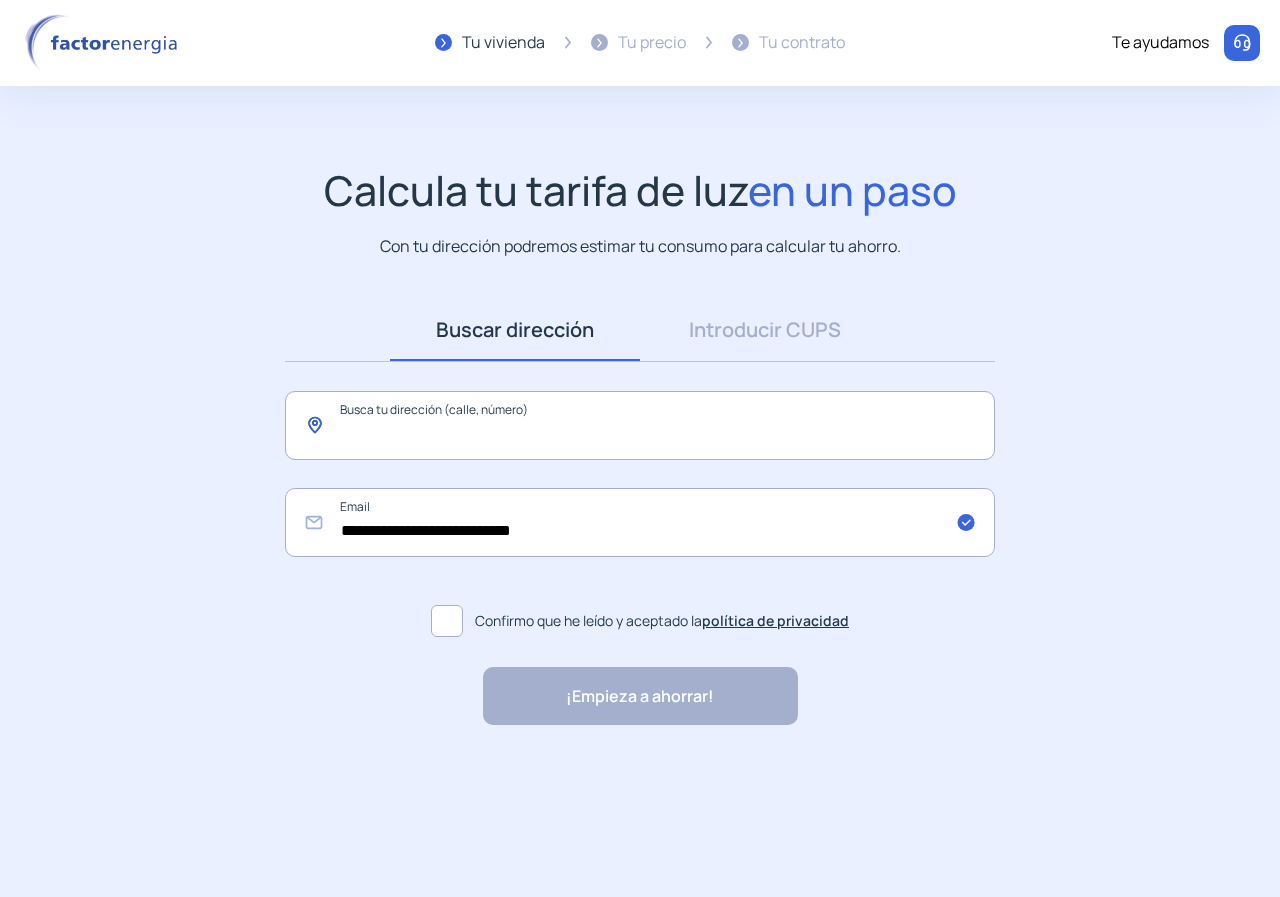 paste on "**********" 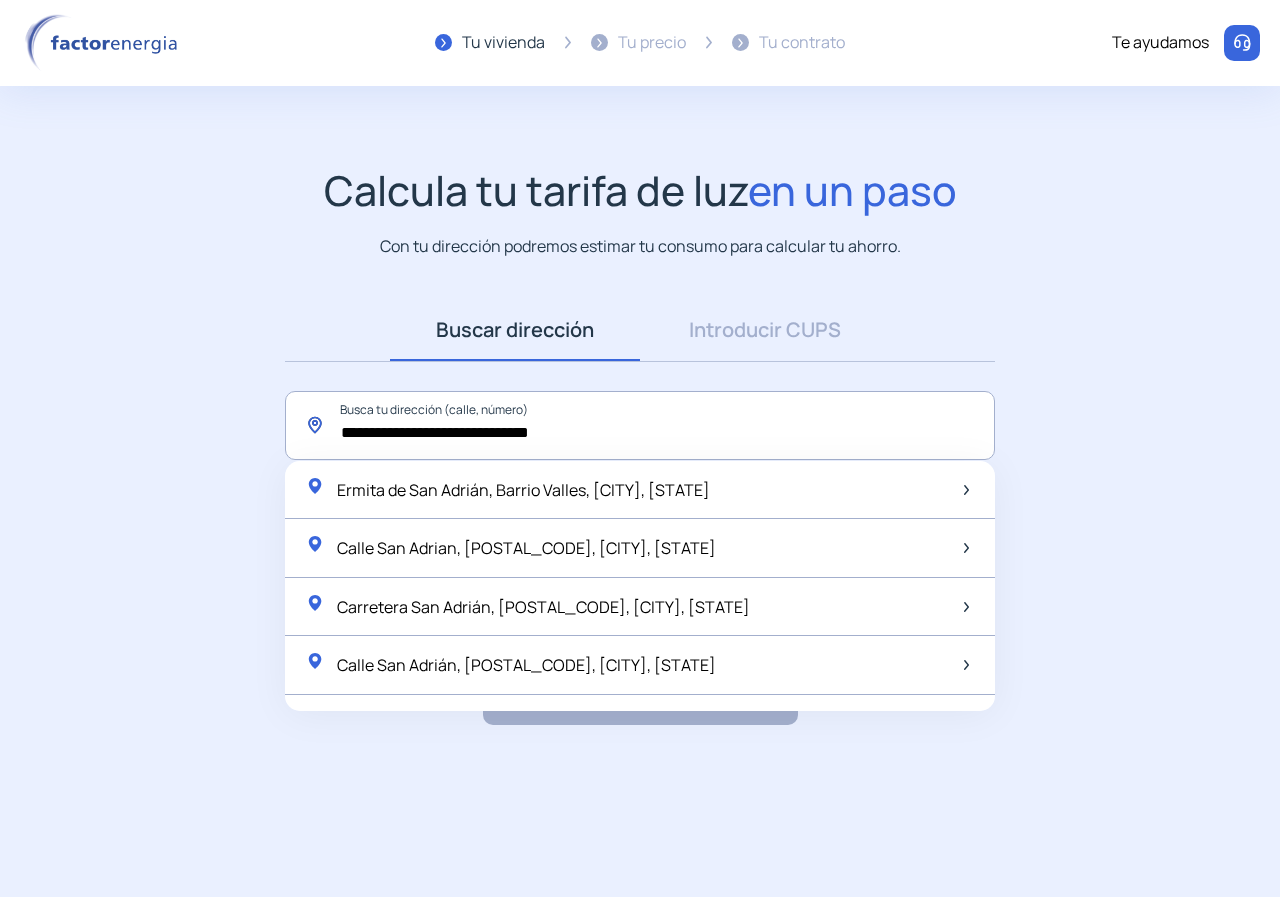 click on "**********" 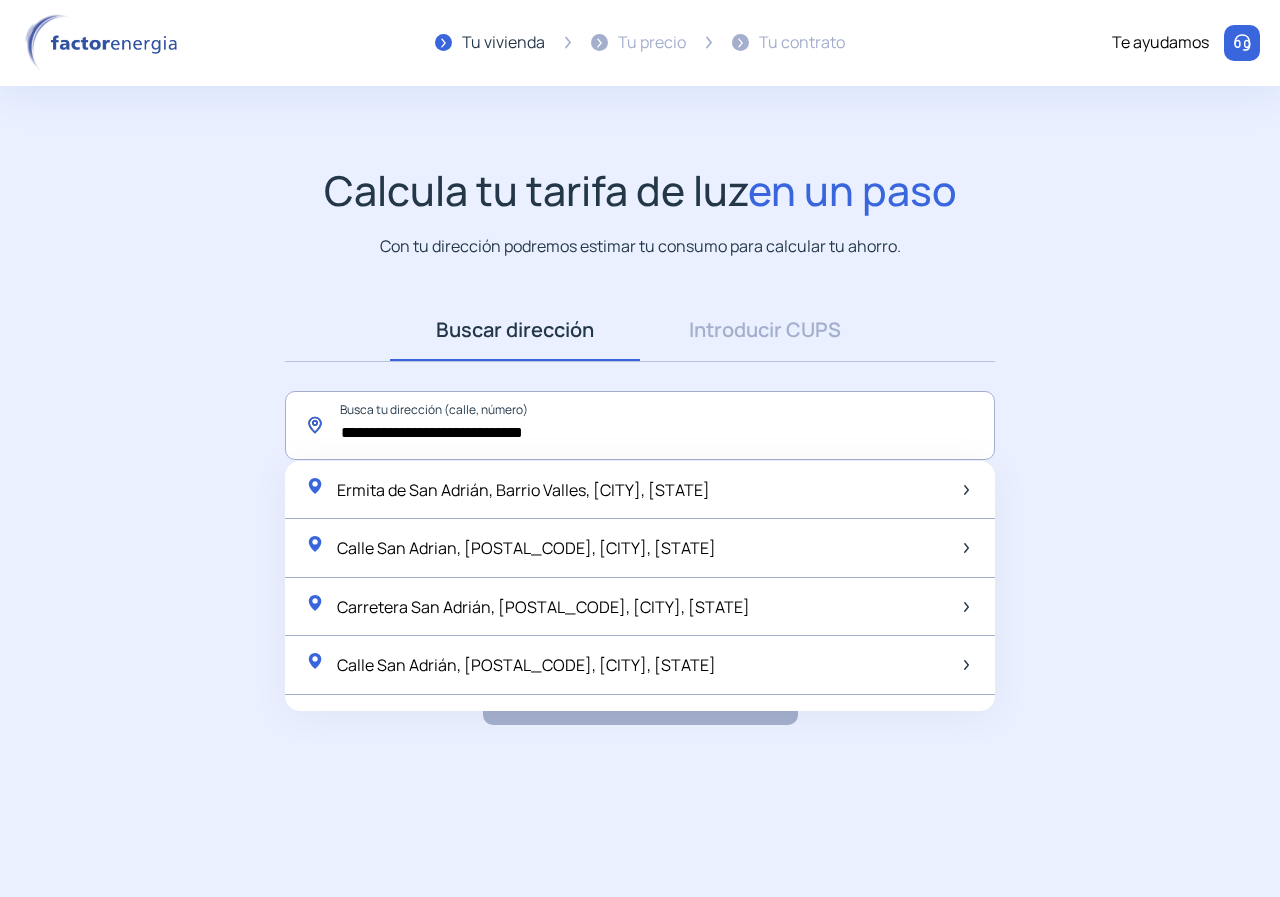 click on "**********" 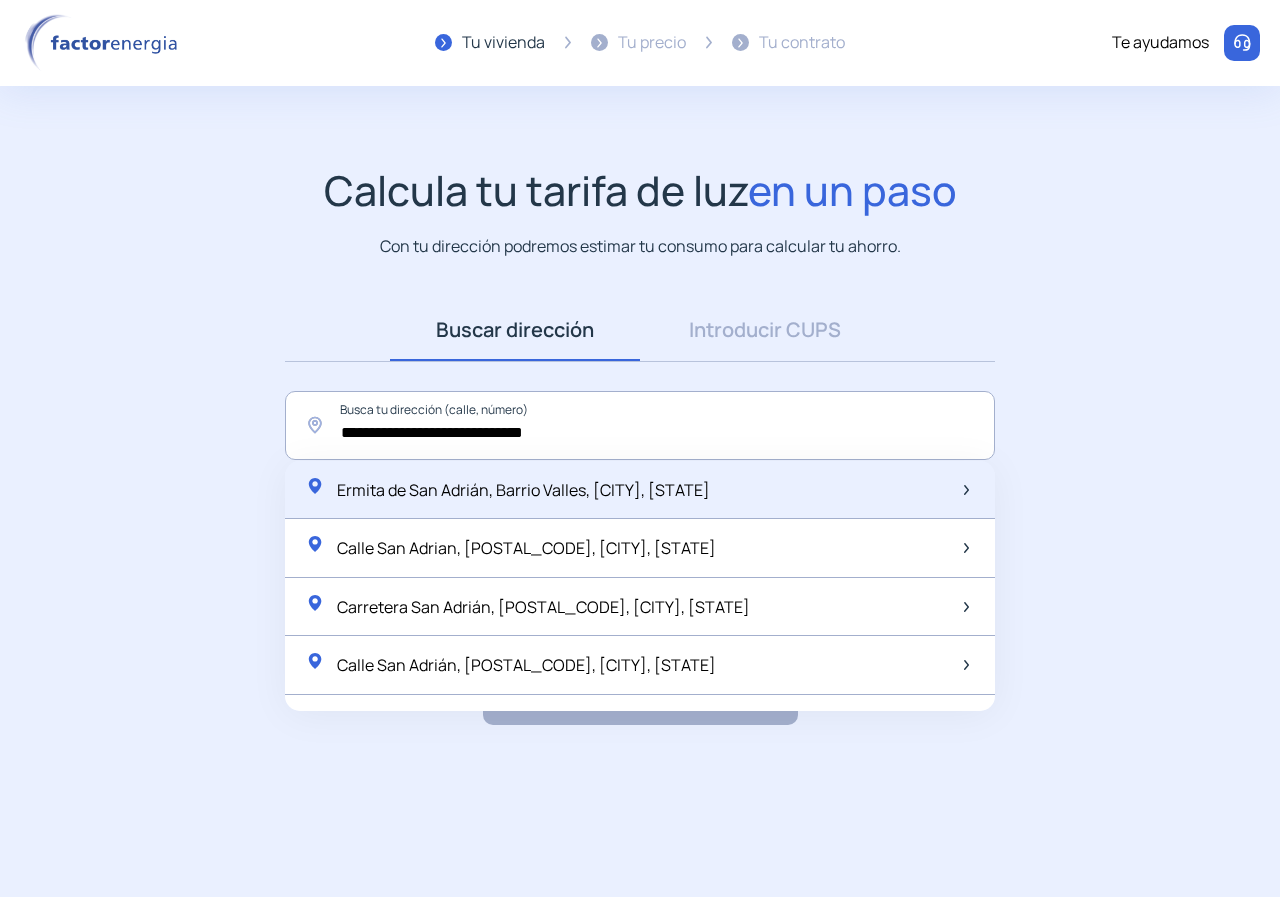 click on "Ermita de San Adrián, Barrio Valles, [CITY], [STATE]" 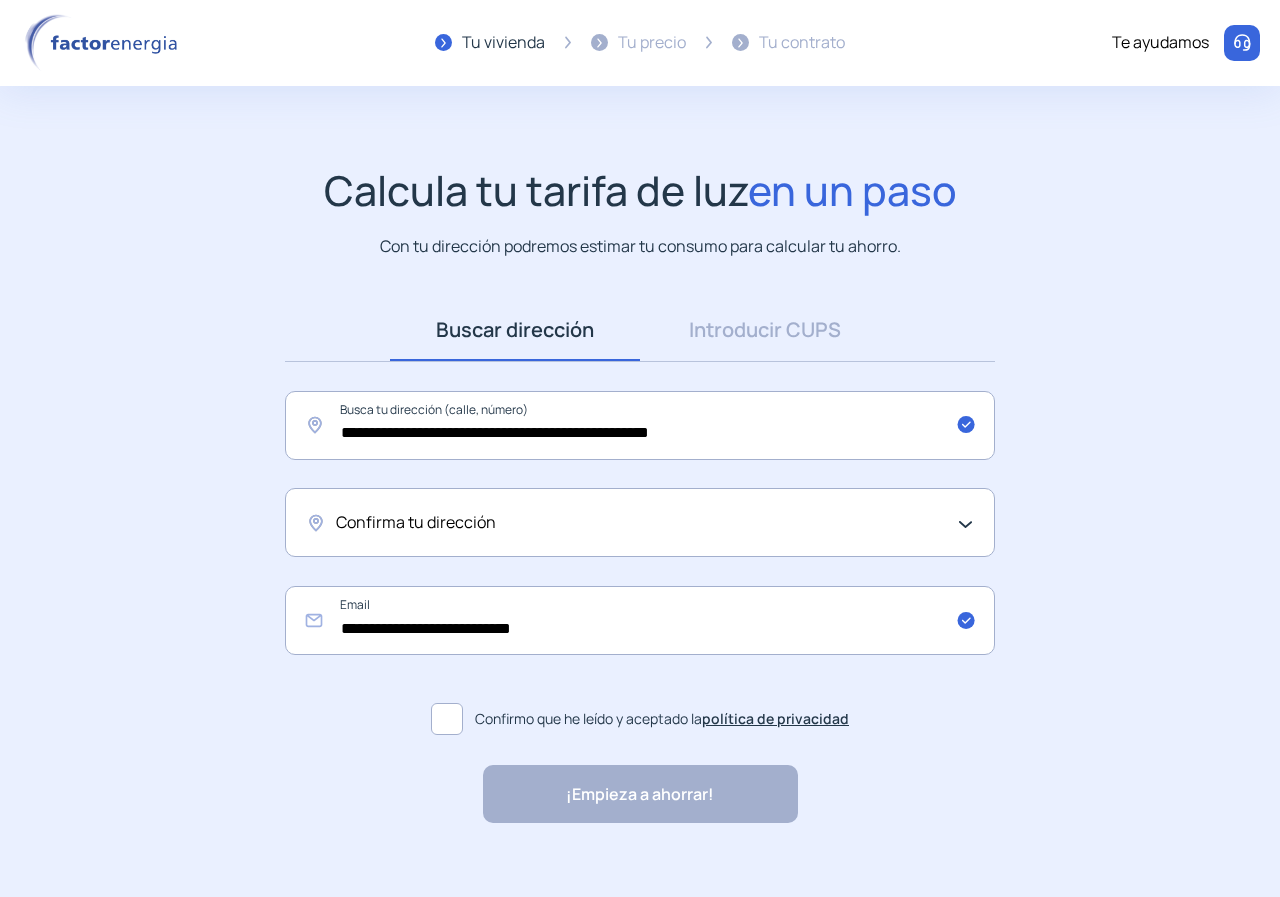 click on "Confirma tu dirección" 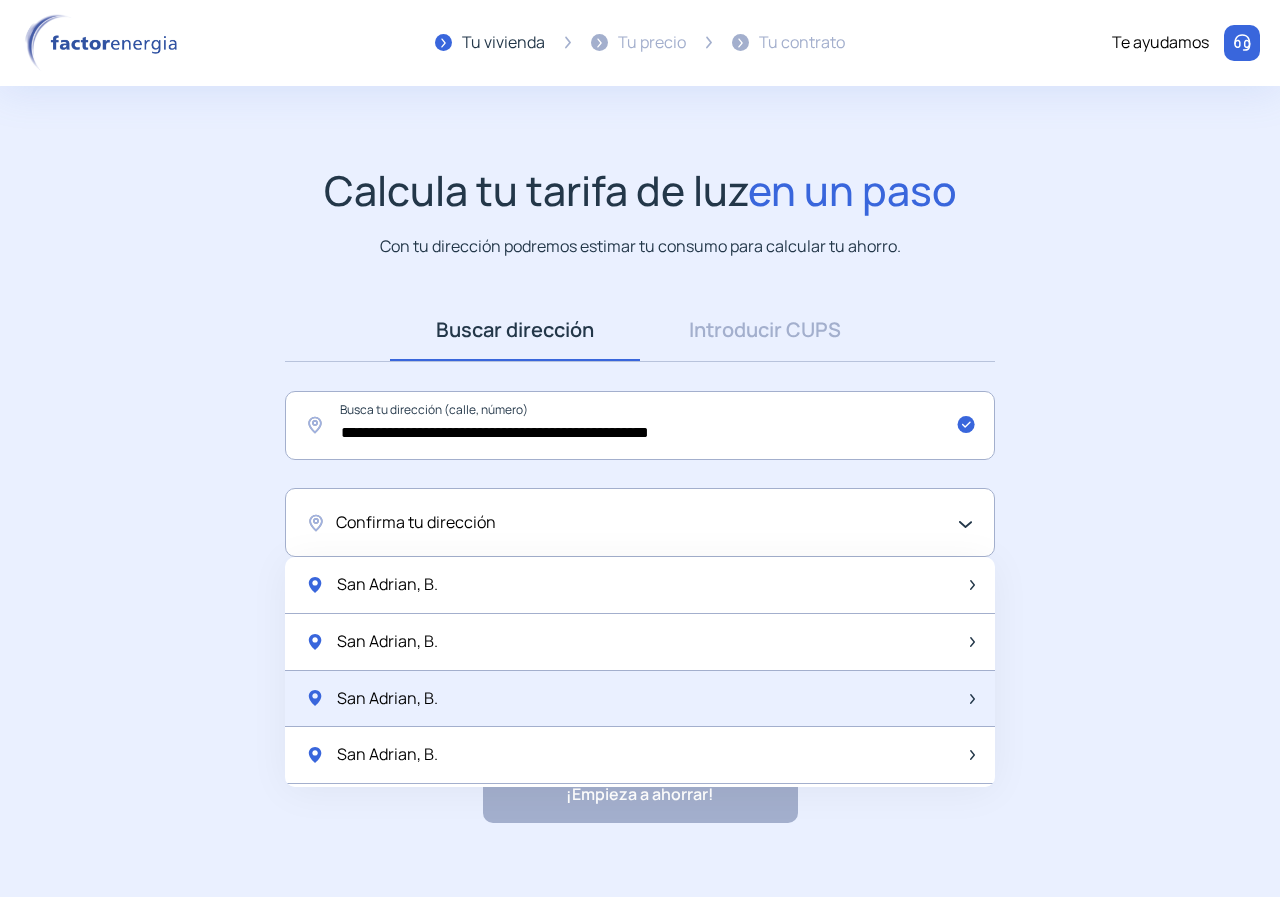 scroll, scrollTop: 26, scrollLeft: 0, axis: vertical 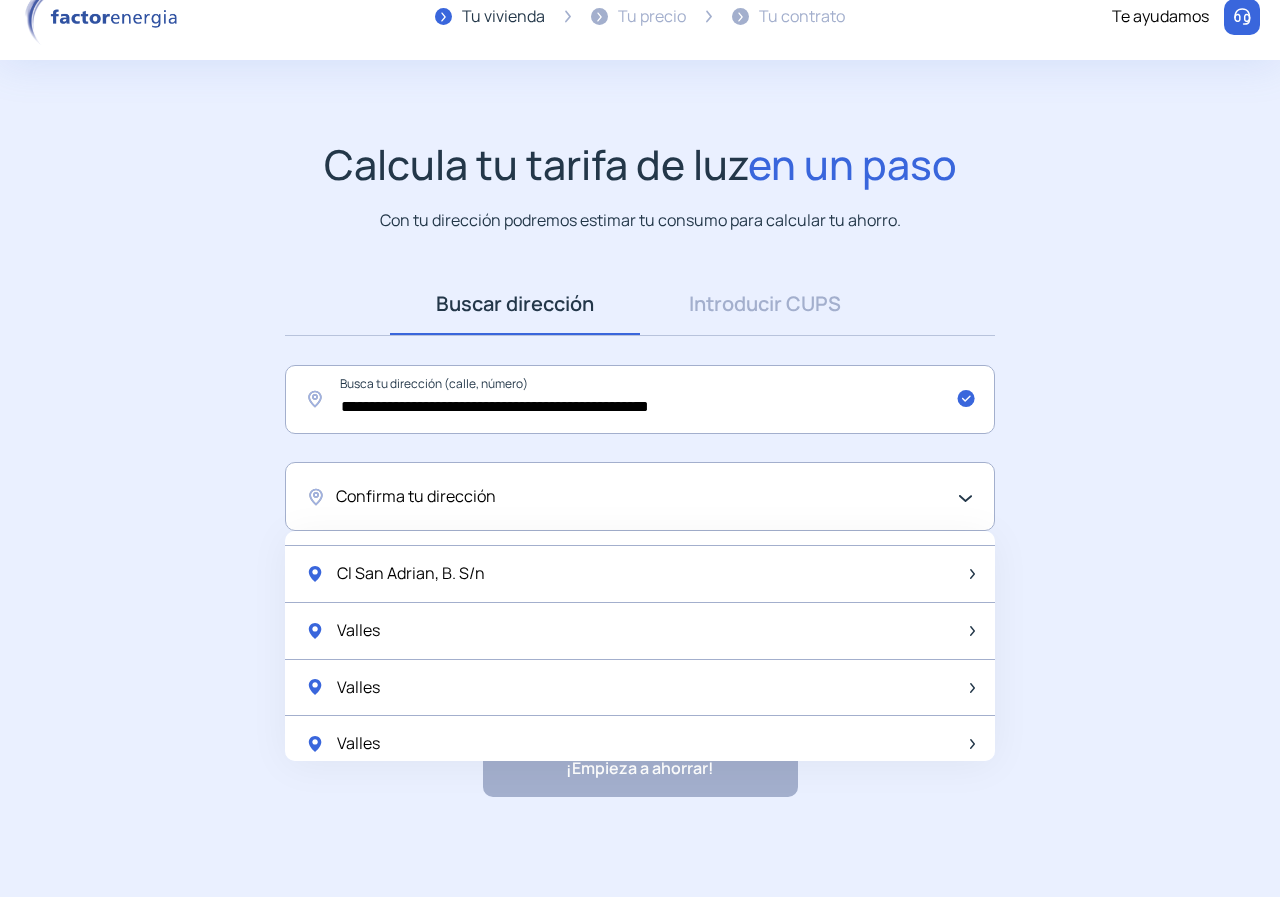 click on "Cl San Adrian, B. S/n" 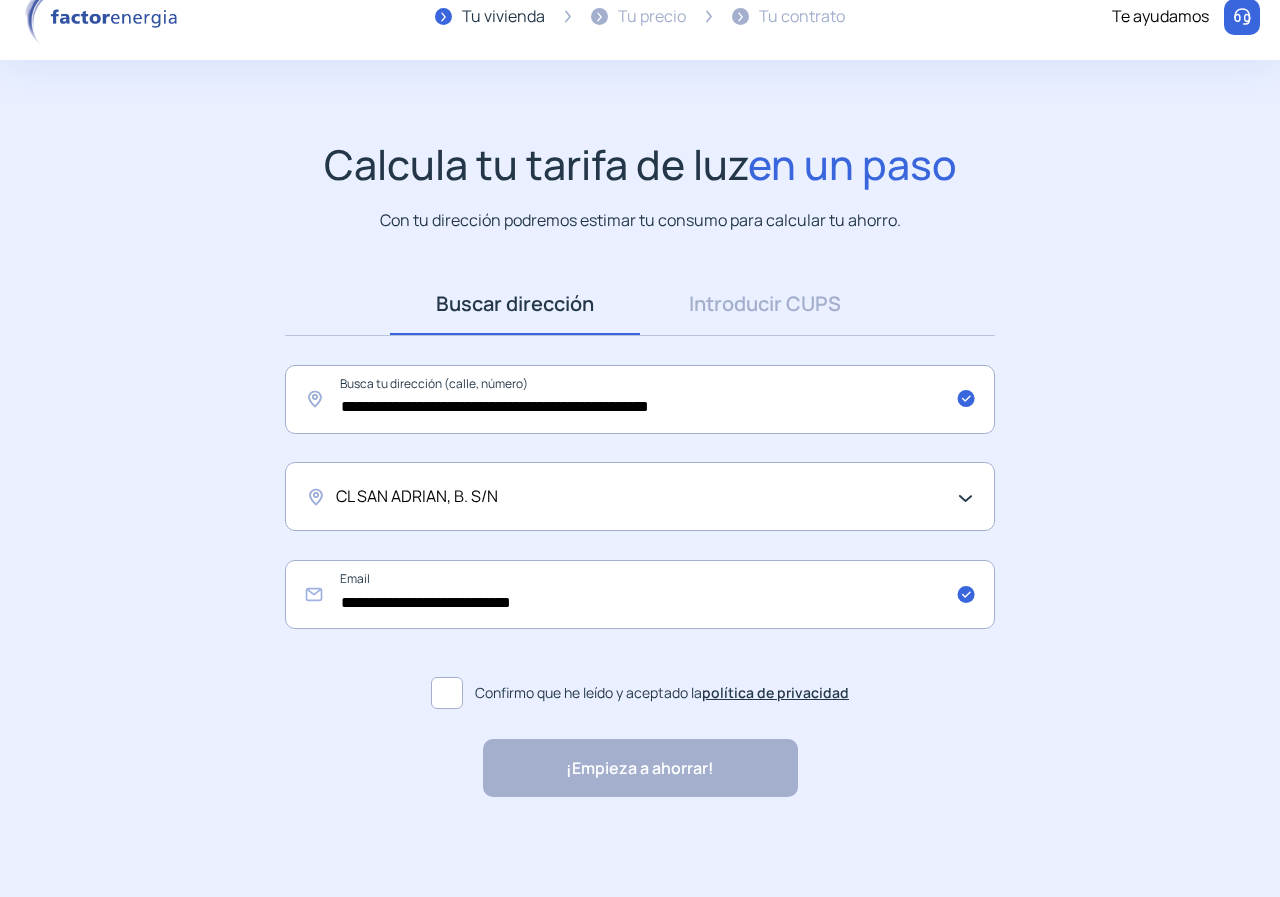 click 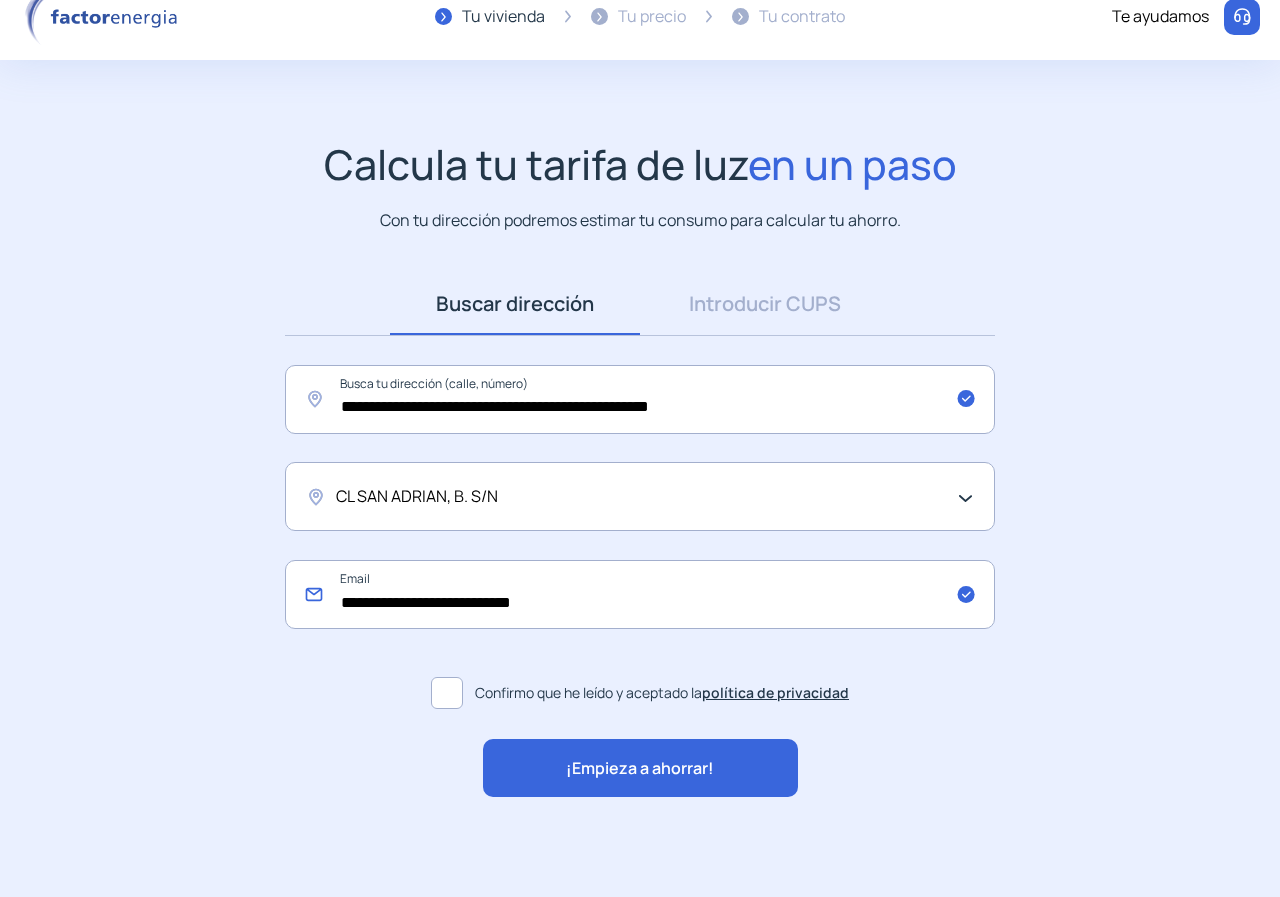 drag, startPoint x: 642, startPoint y: 611, endPoint x: 289, endPoint y: 602, distance: 353.11472 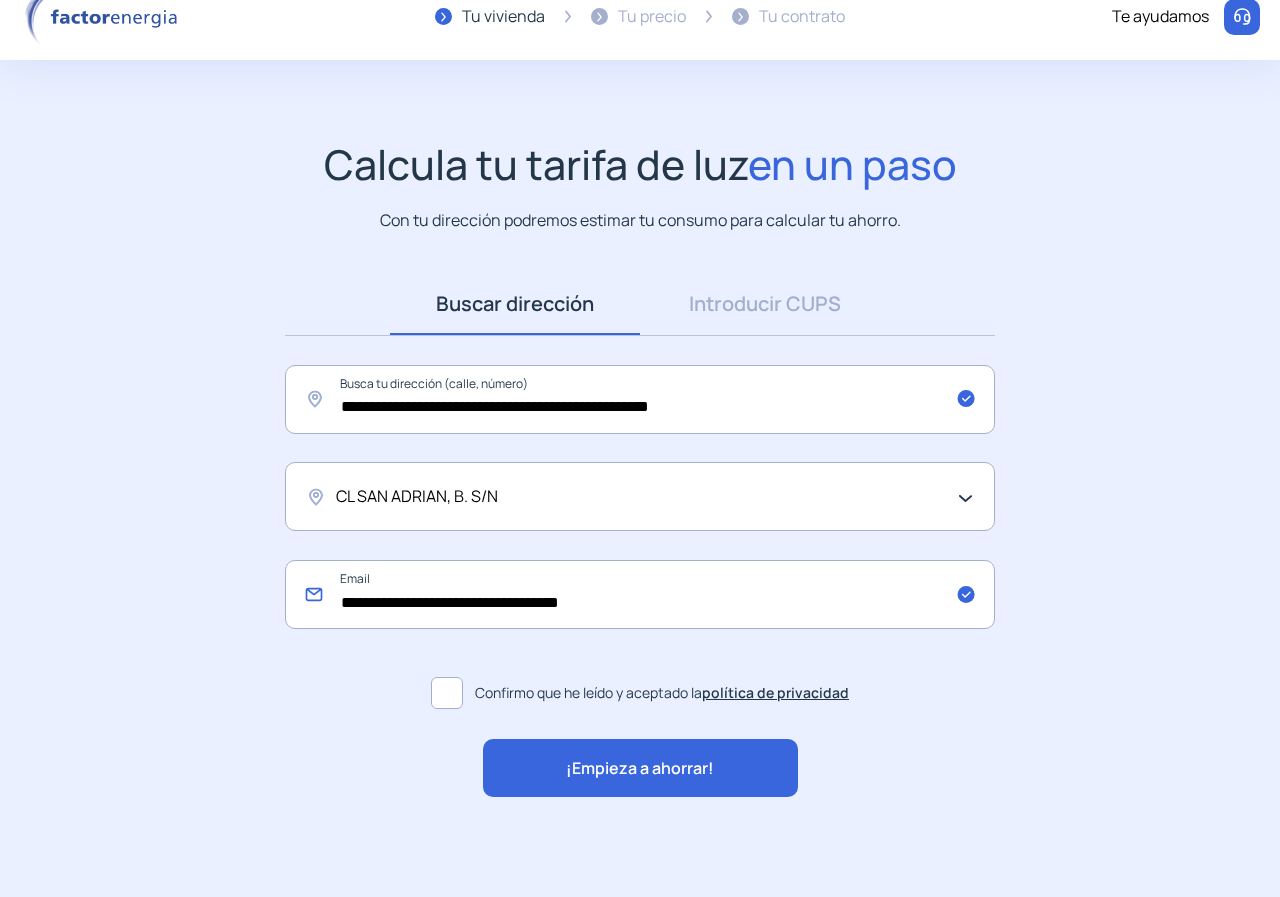 type on "**********" 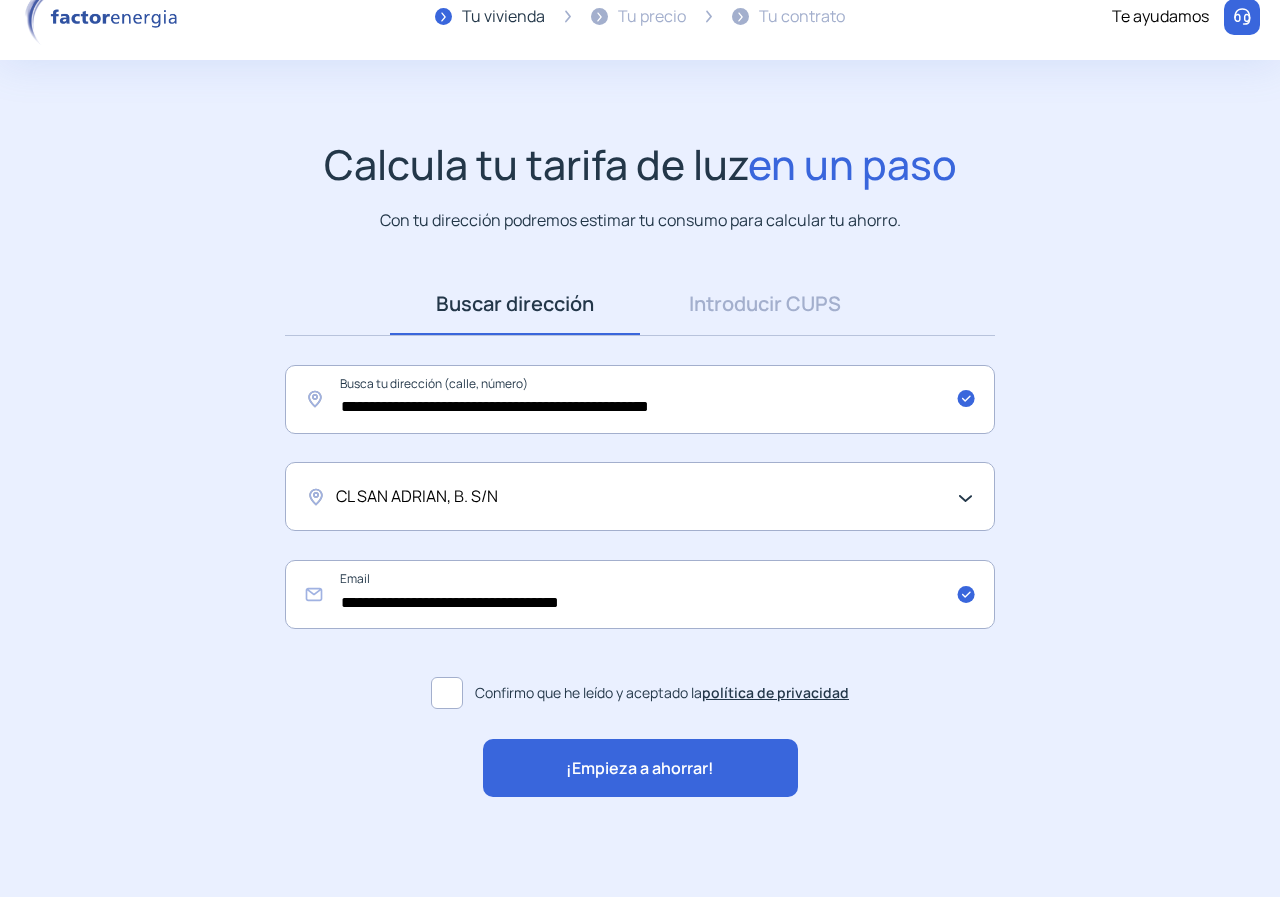 click on "¡Empieza a ahorrar!" 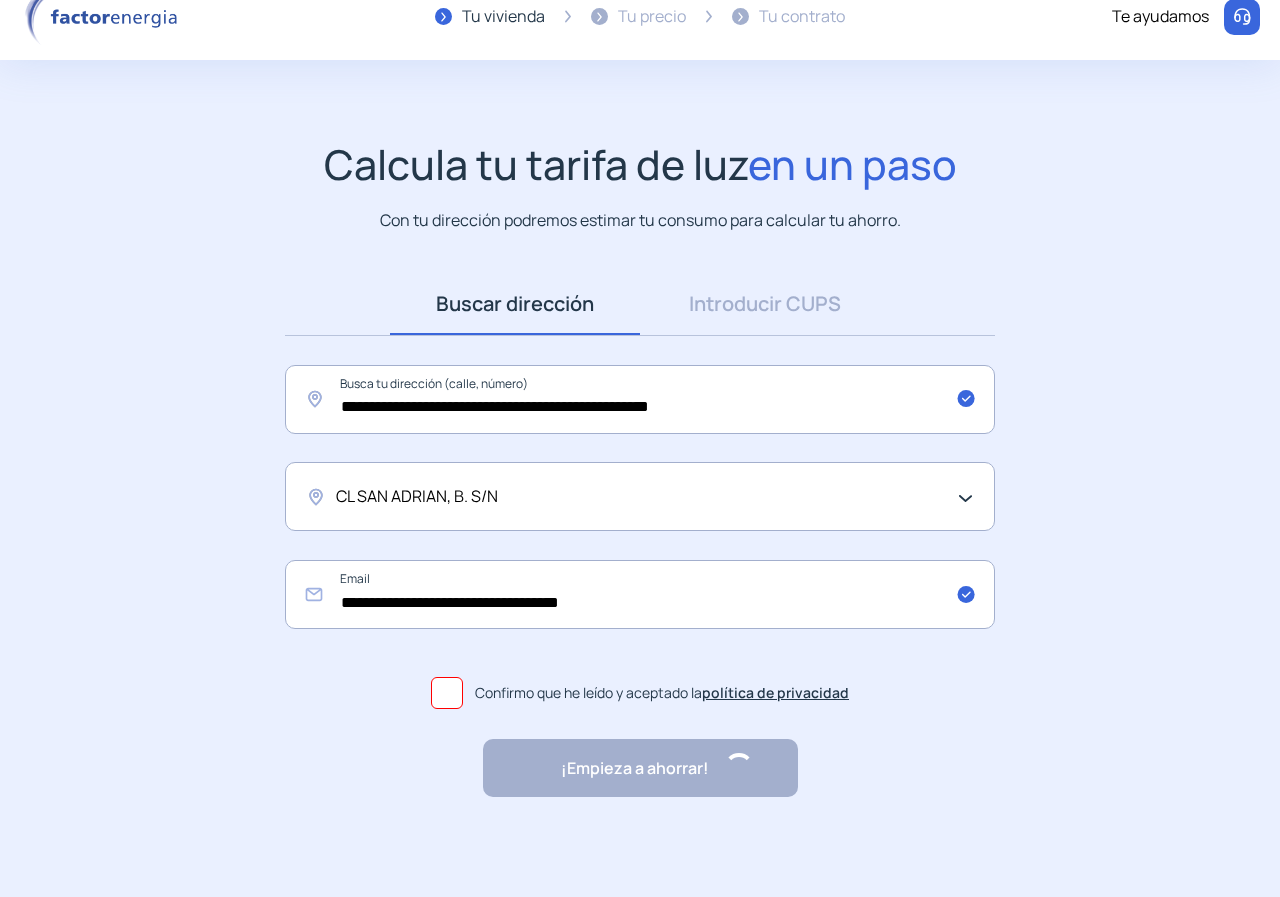 scroll, scrollTop: 0, scrollLeft: 0, axis: both 